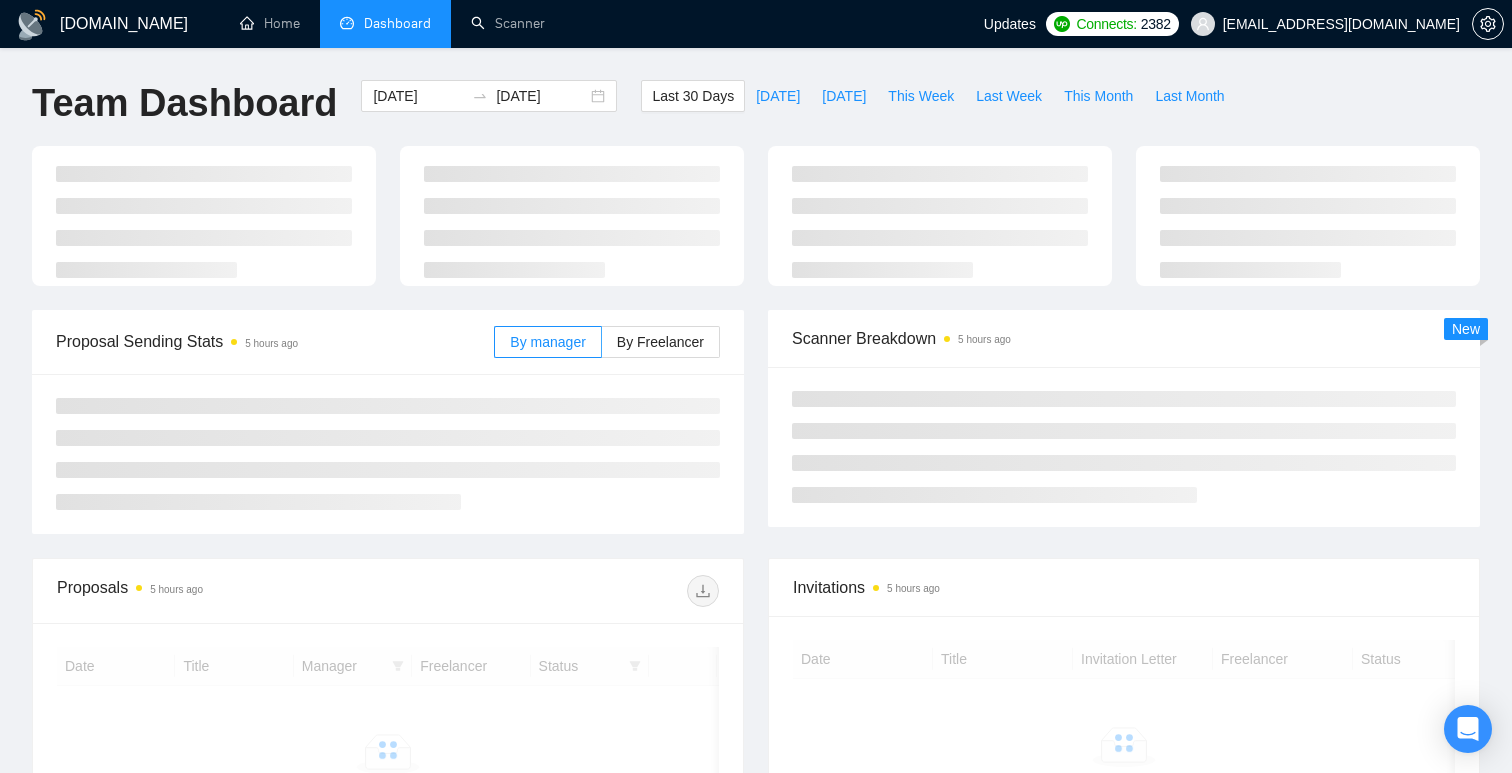 scroll, scrollTop: 0, scrollLeft: 0, axis: both 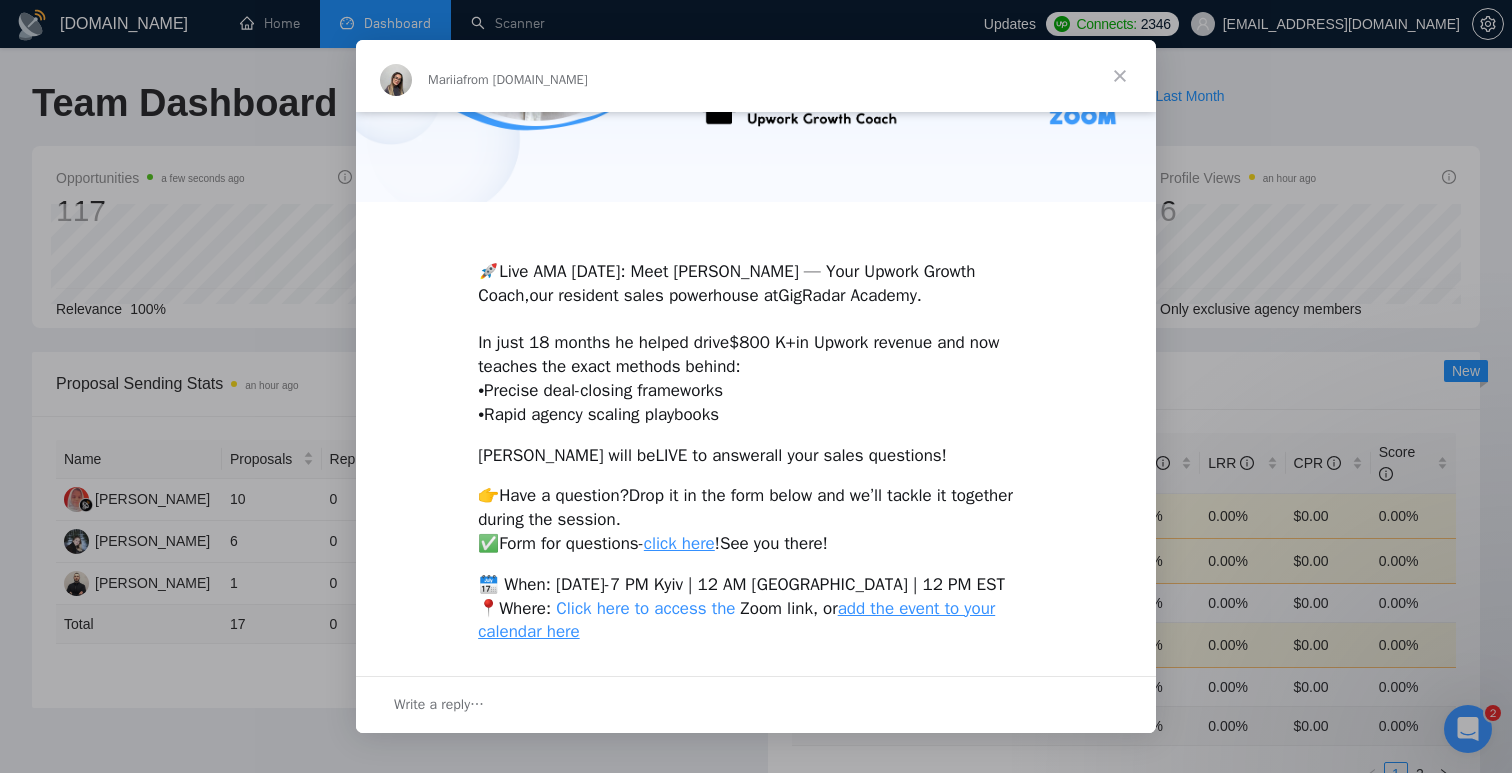 click on "Click here to access the" at bounding box center (645, 608) 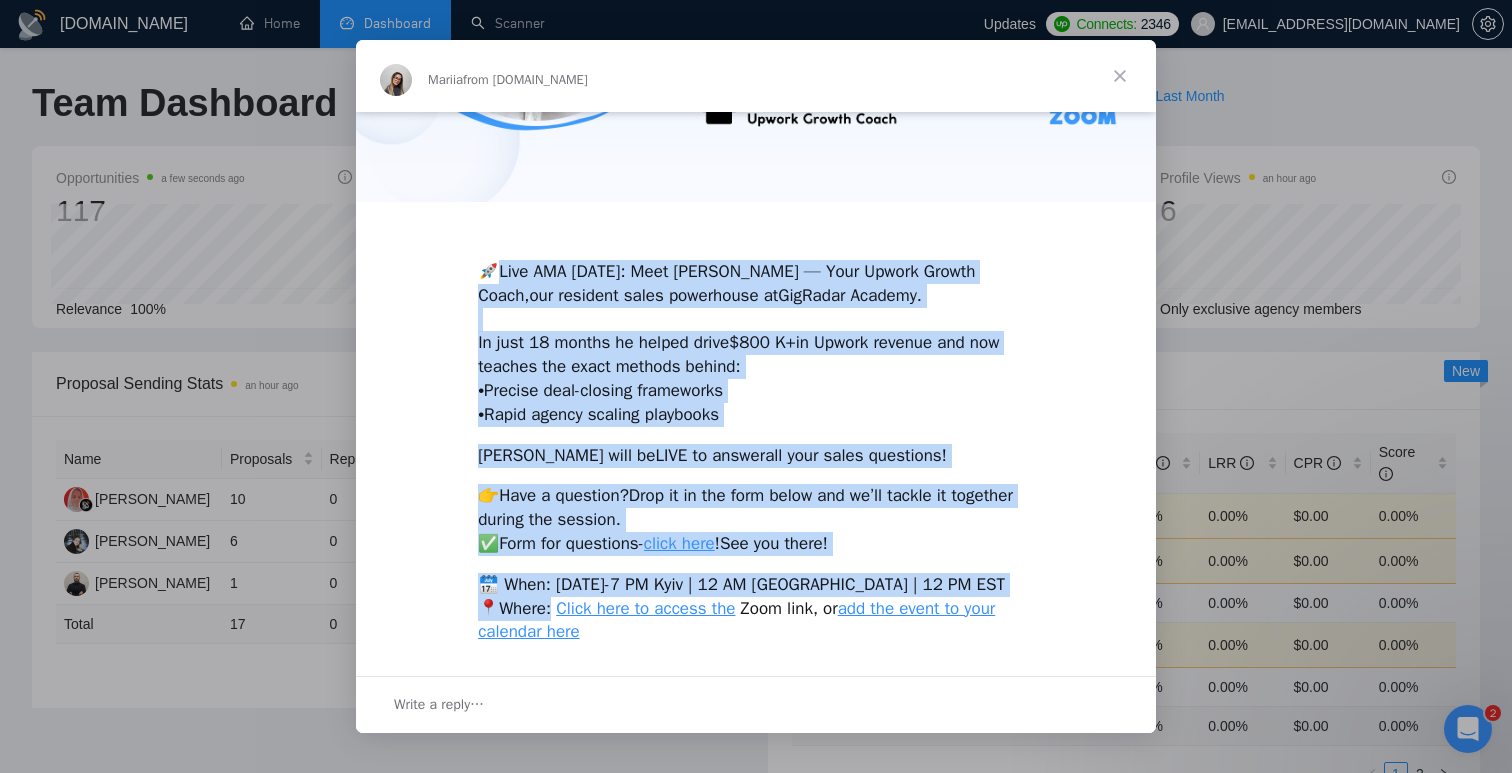 drag, startPoint x: 554, startPoint y: 606, endPoint x: 496, endPoint y: 271, distance: 339.98383 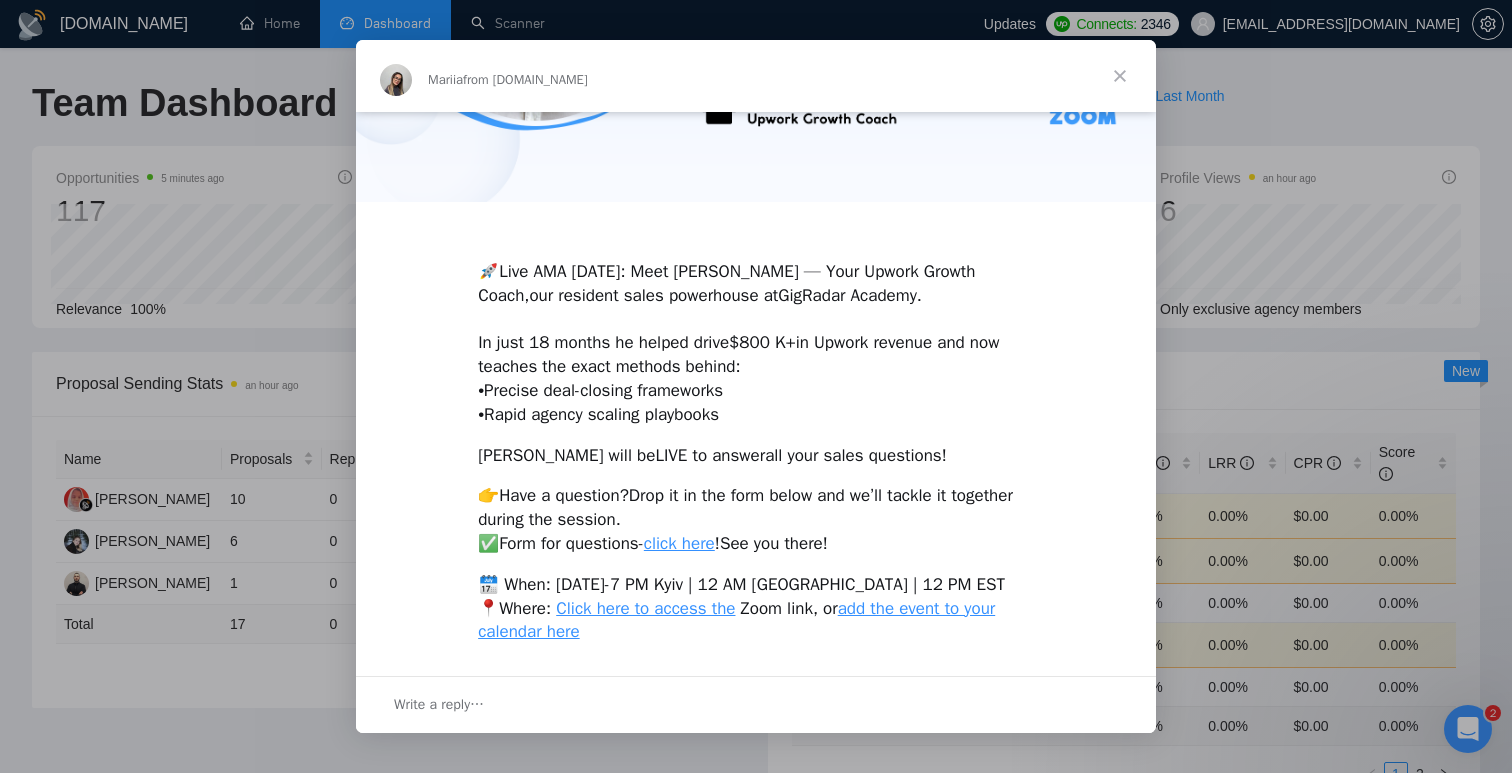 click at bounding box center (1120, 76) 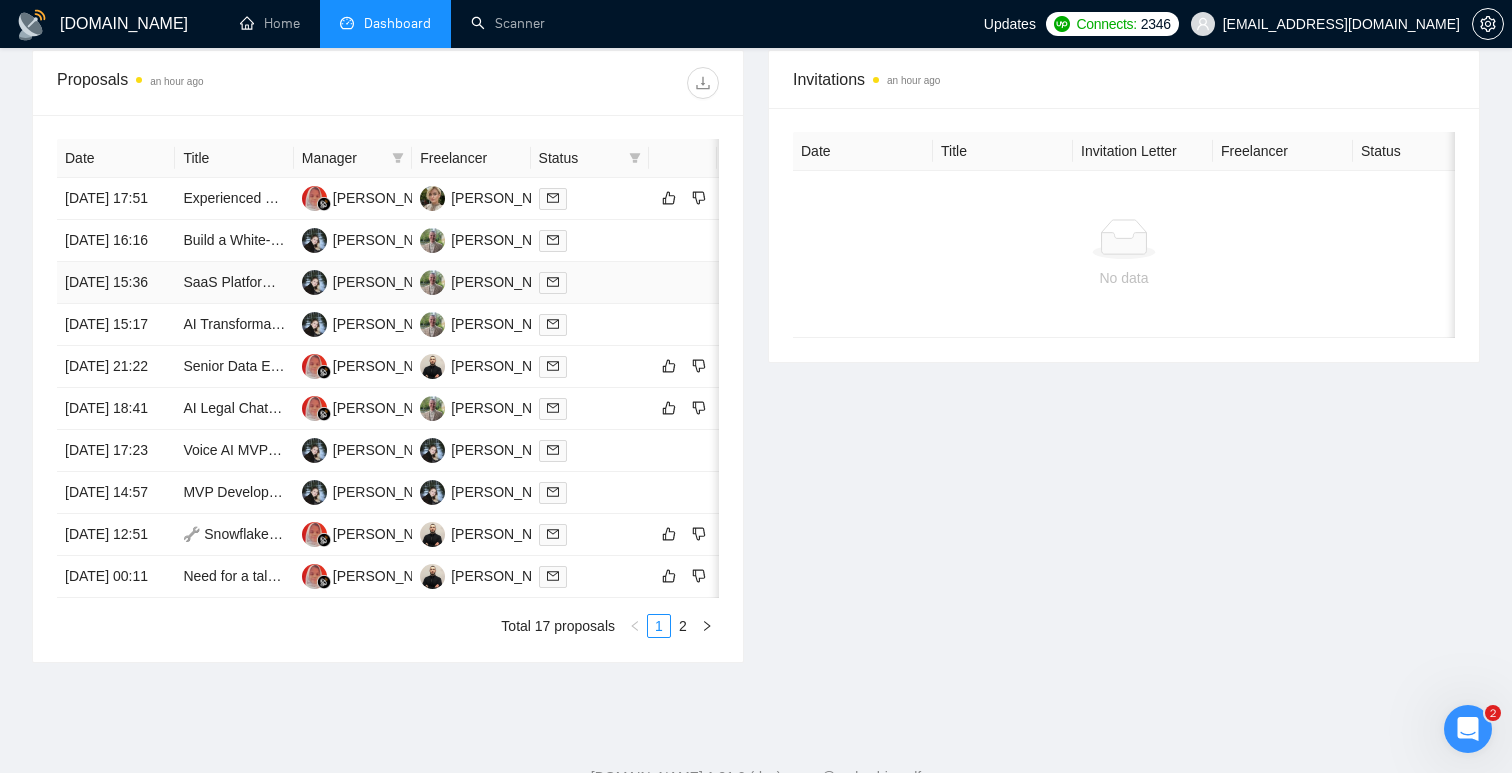 scroll, scrollTop: 806, scrollLeft: 0, axis: vertical 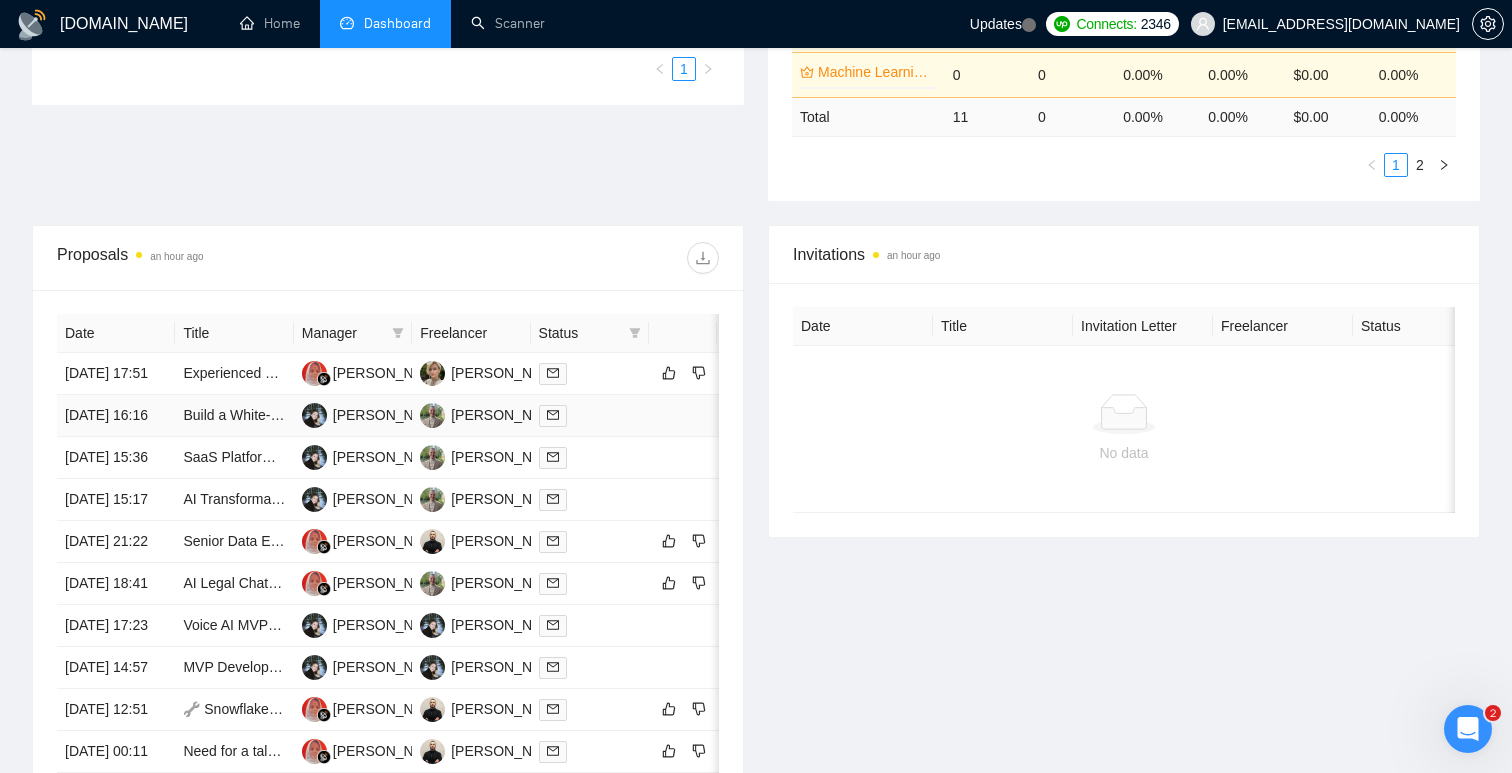 click on "[DATE] 16:16" at bounding box center (116, 416) 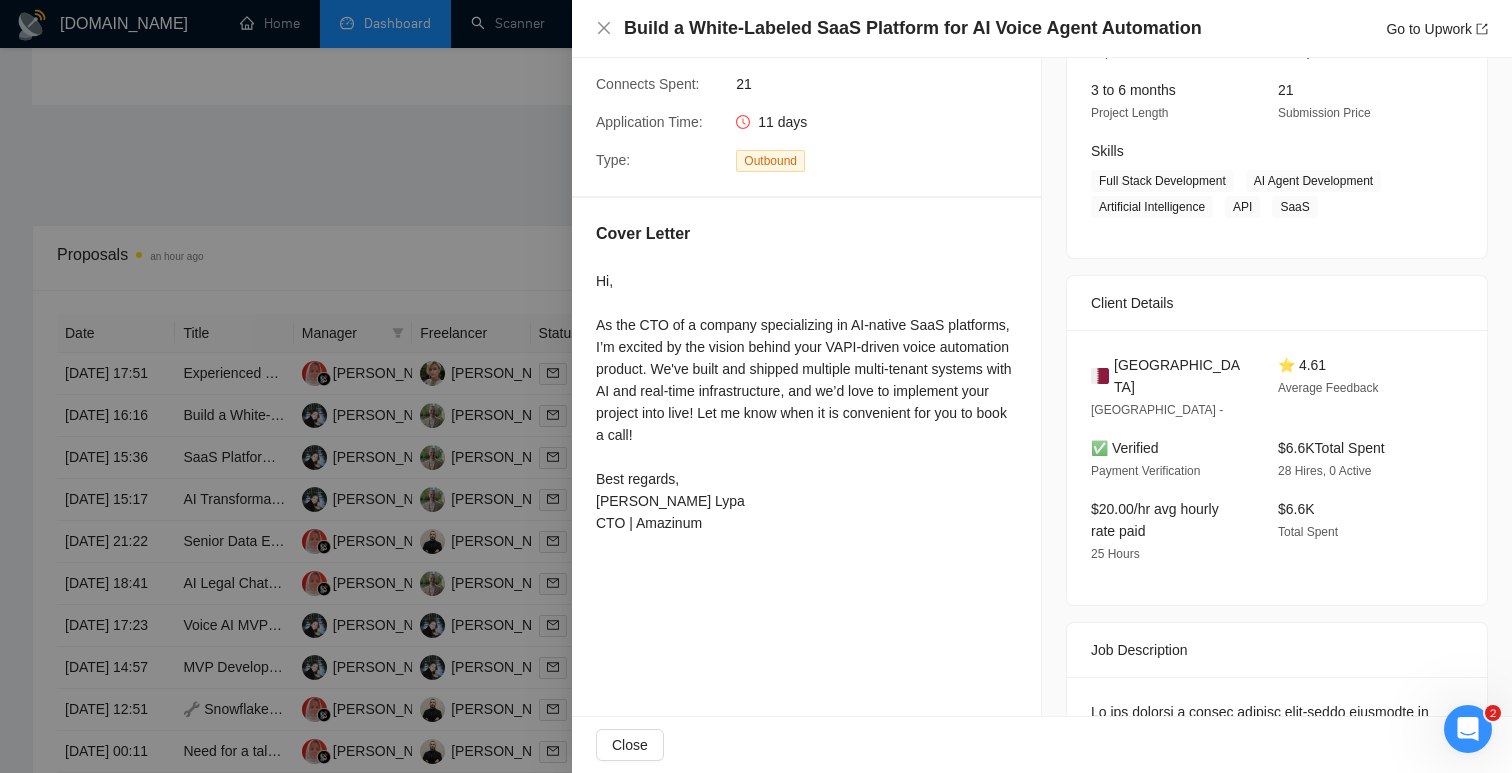 scroll, scrollTop: 0, scrollLeft: 0, axis: both 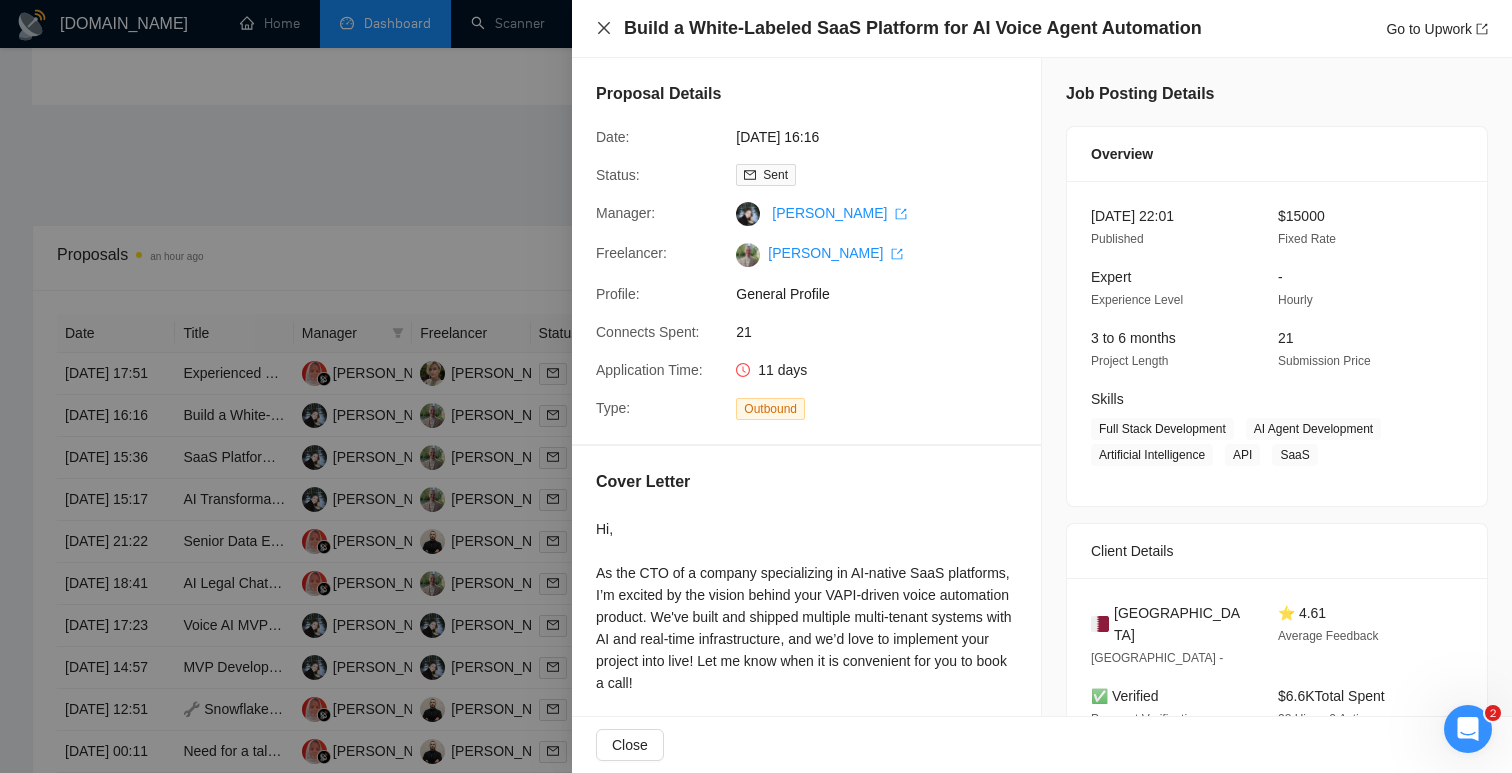 click 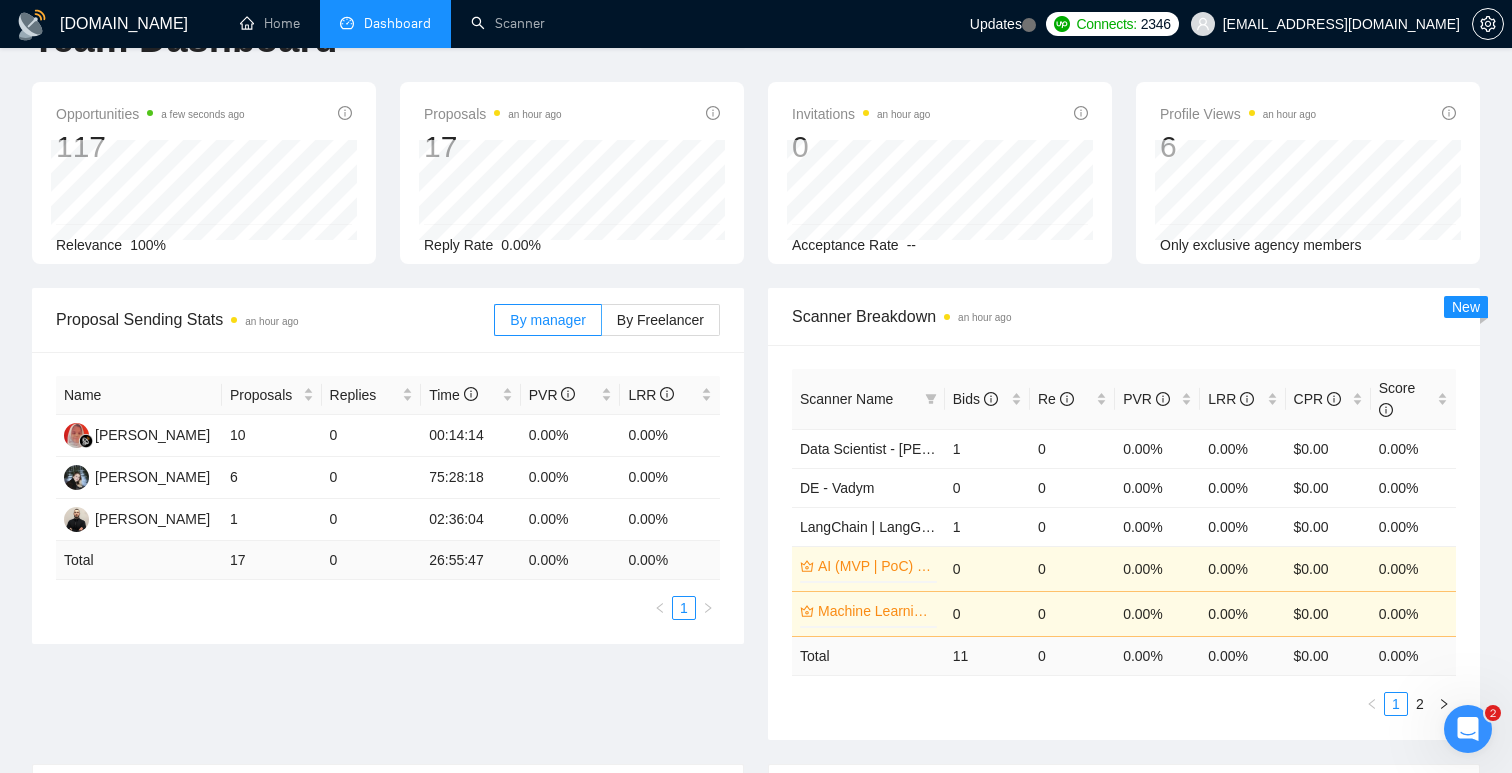 scroll, scrollTop: 0, scrollLeft: 0, axis: both 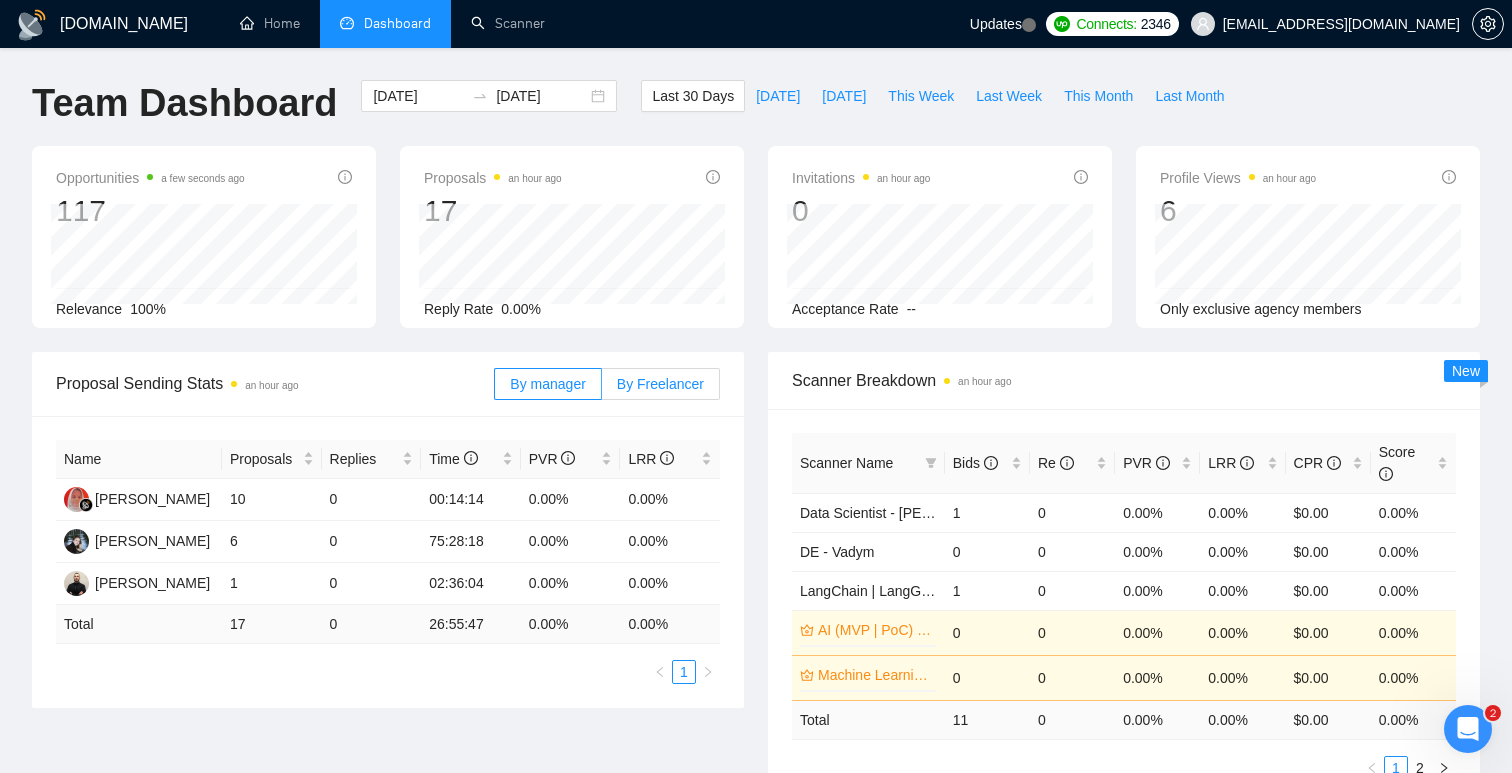 click on "By Freelancer" at bounding box center (661, 384) 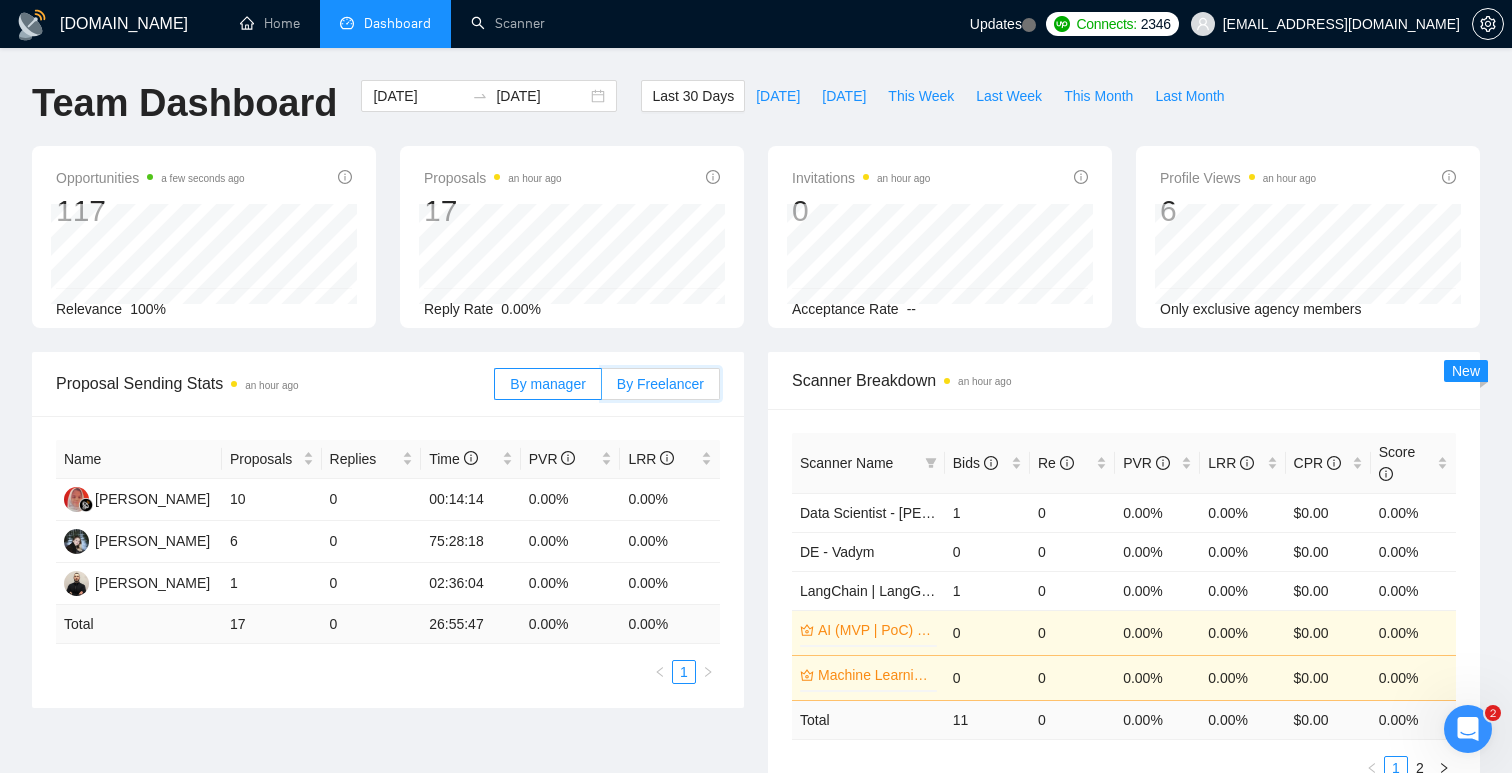 click on "By Freelancer" at bounding box center (602, 389) 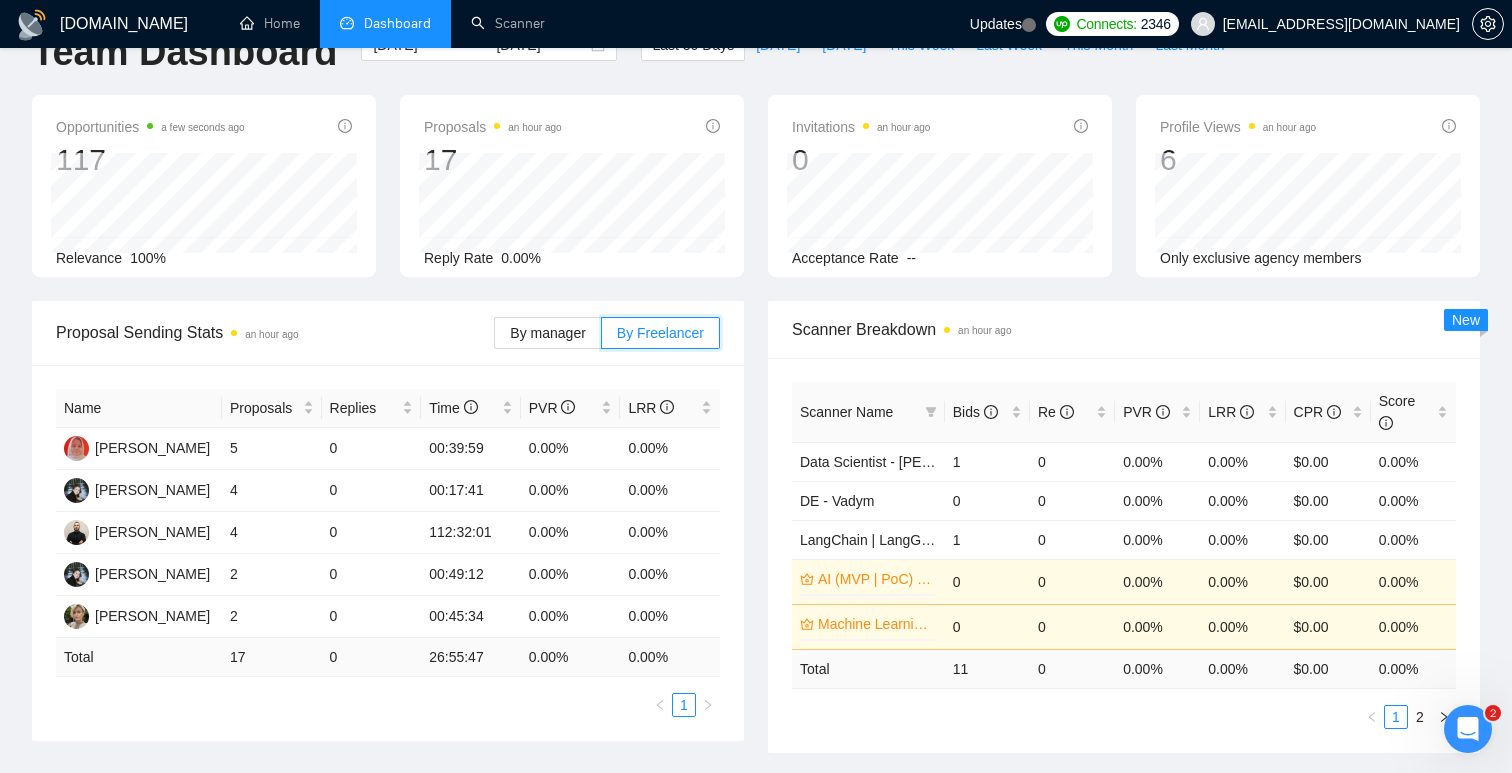scroll, scrollTop: 0, scrollLeft: 0, axis: both 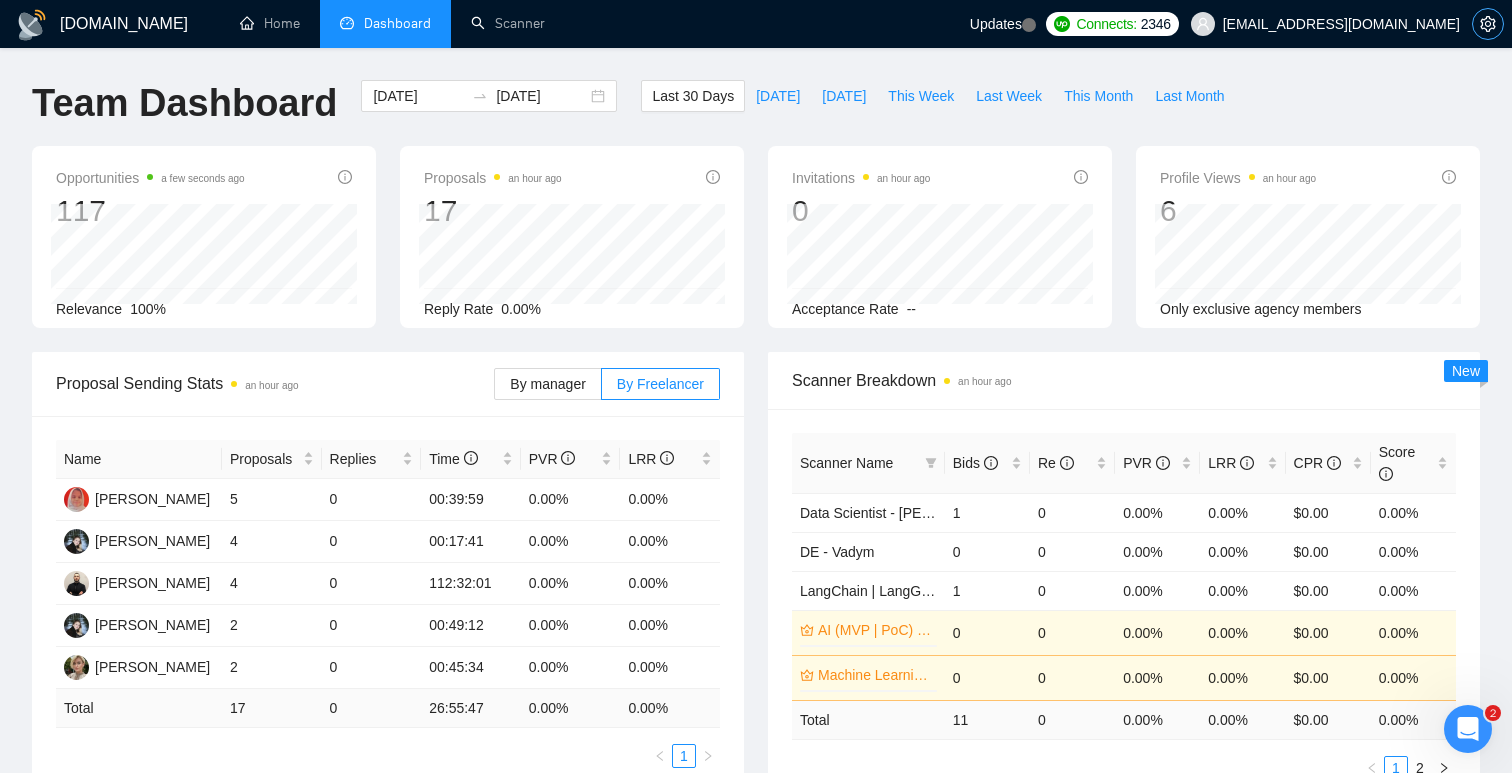 click 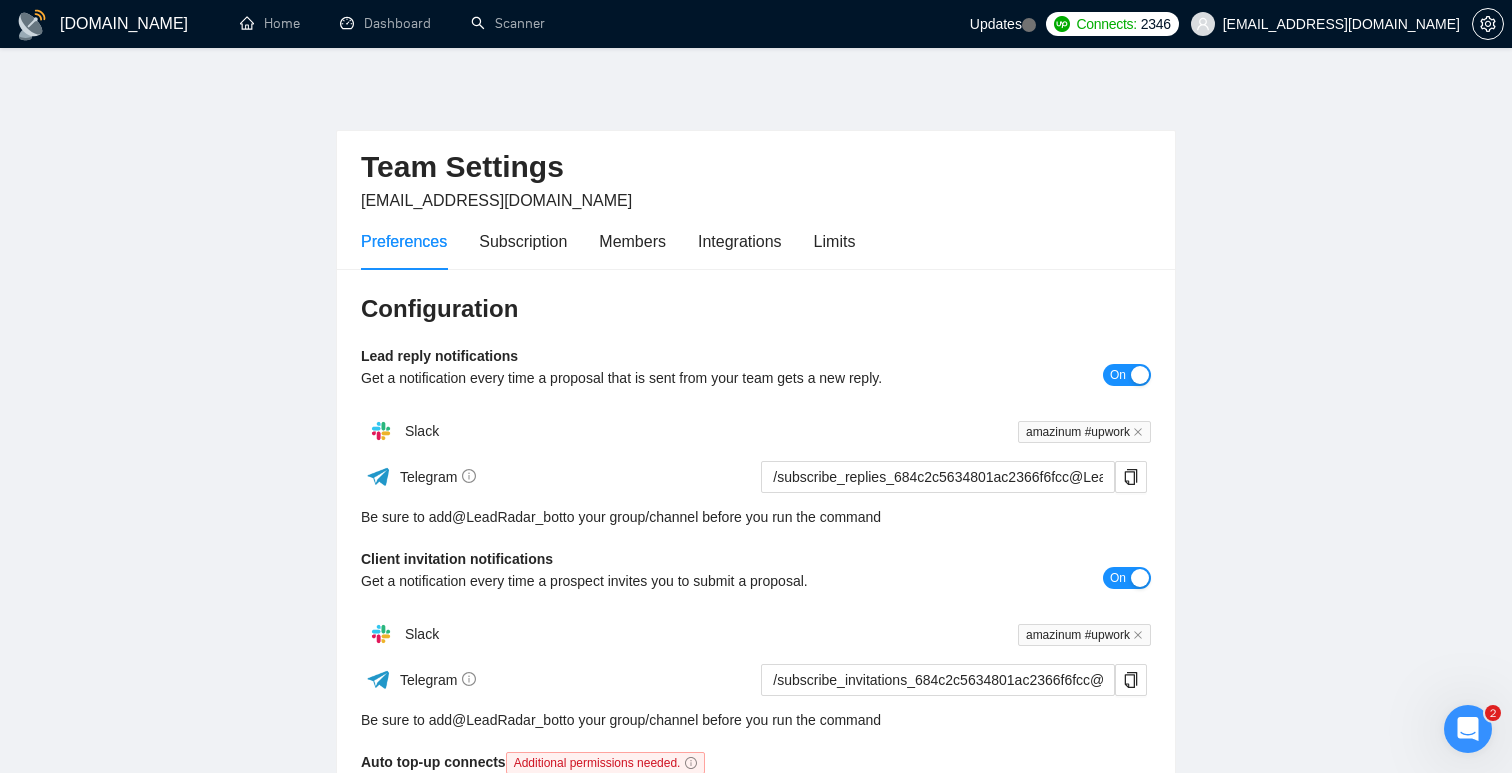 click on "Preferences Subscription Members Integrations Limits" at bounding box center [608, 241] 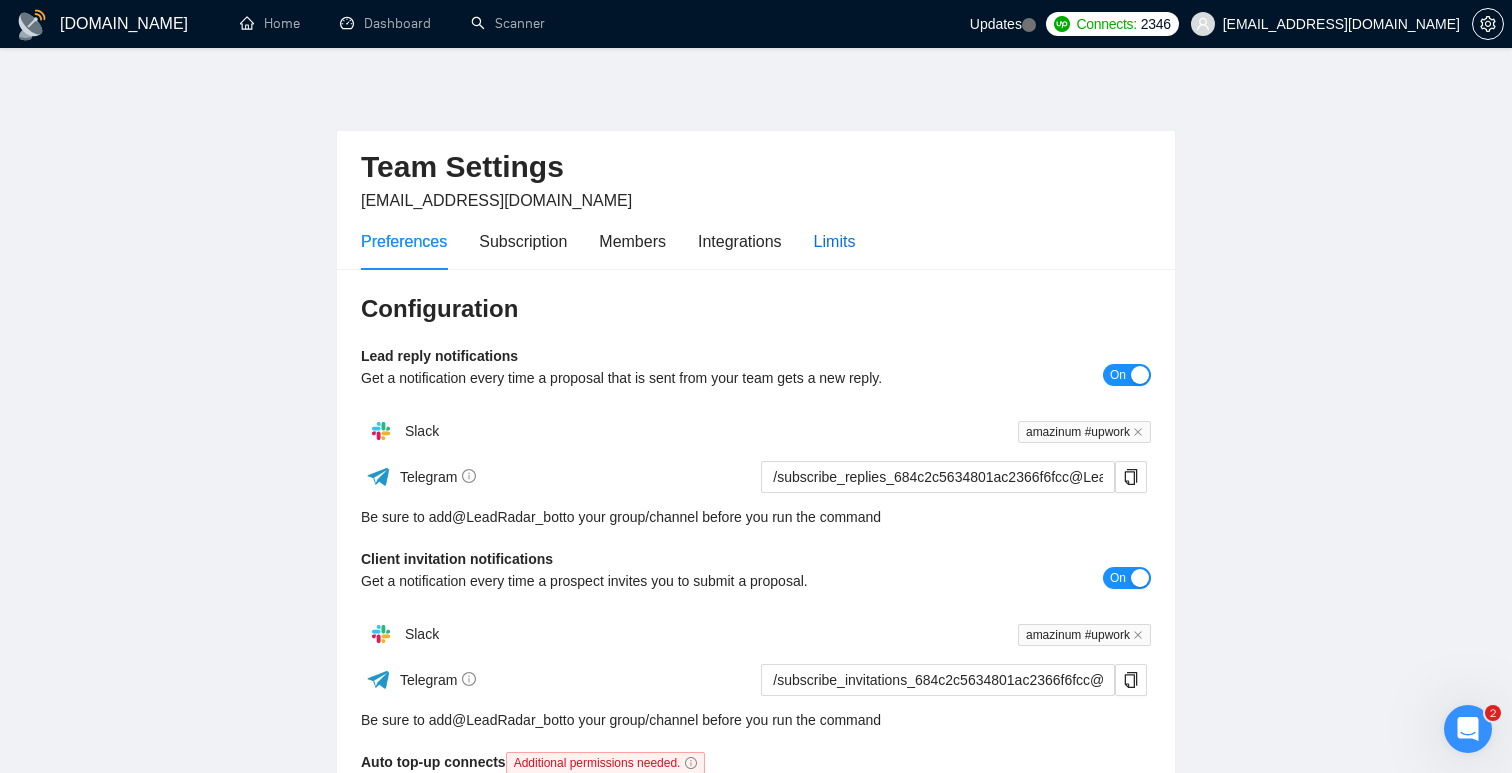 click on "Limits" at bounding box center (835, 241) 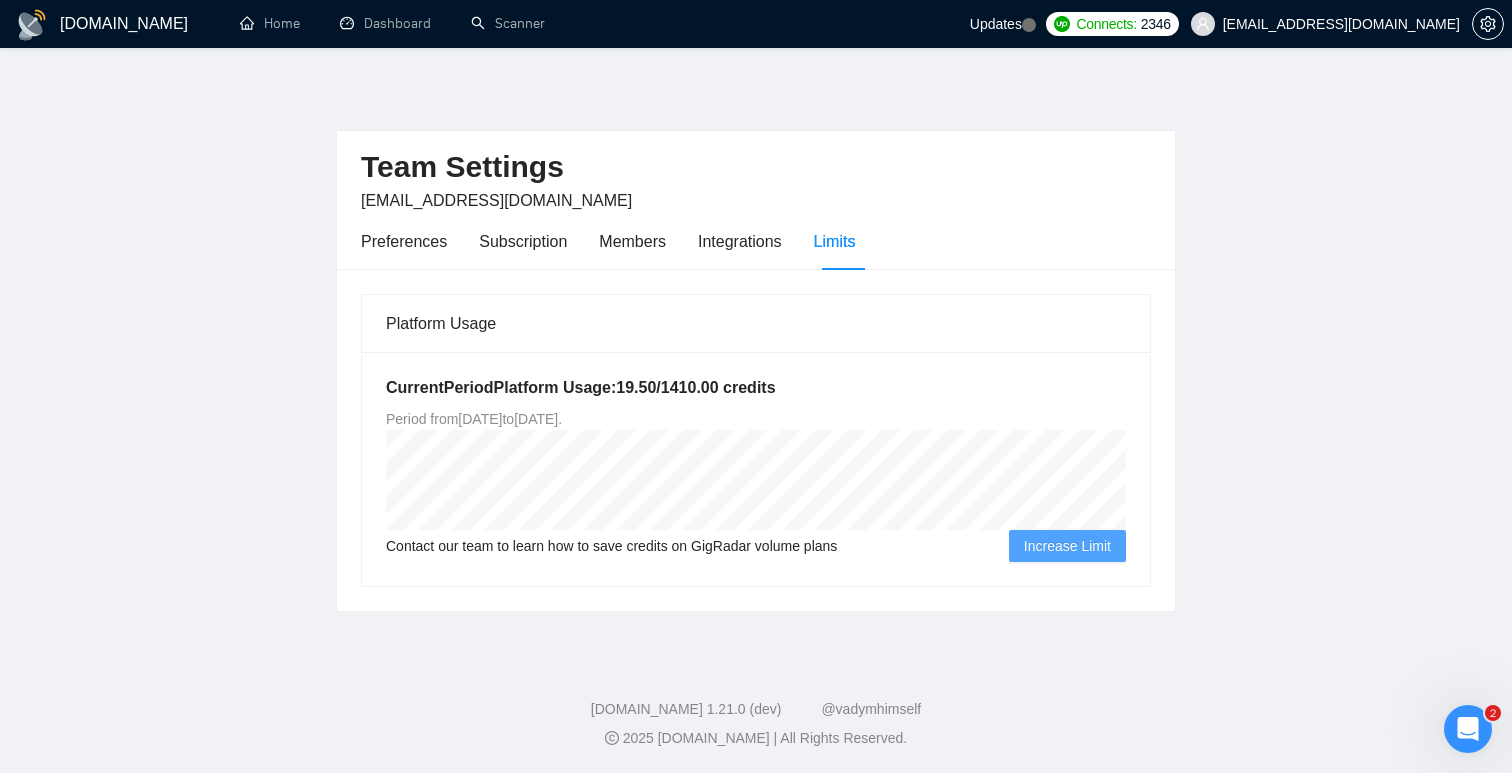 drag, startPoint x: 499, startPoint y: 419, endPoint x: 576, endPoint y: 417, distance: 77.02597 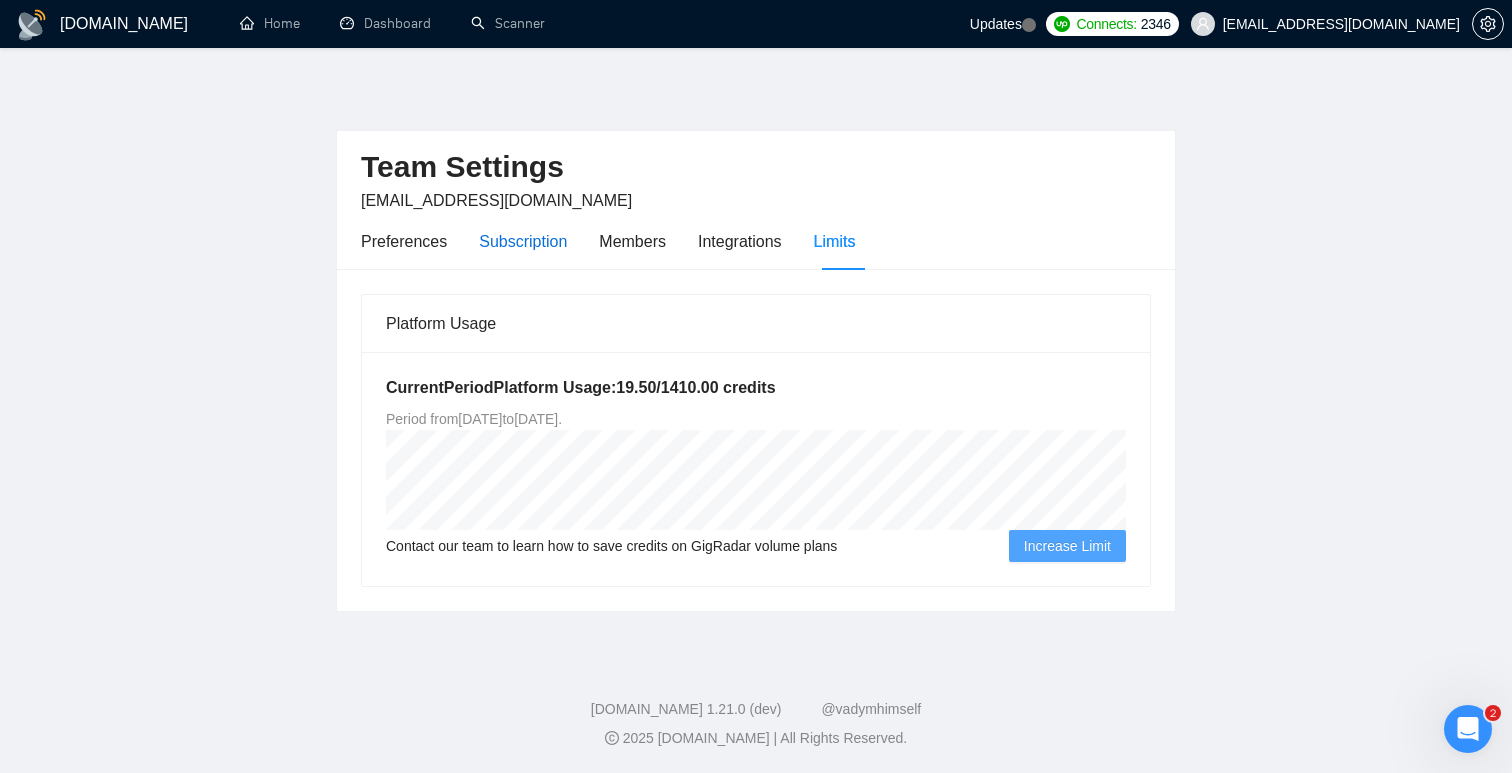 click on "Subscription" at bounding box center (523, 241) 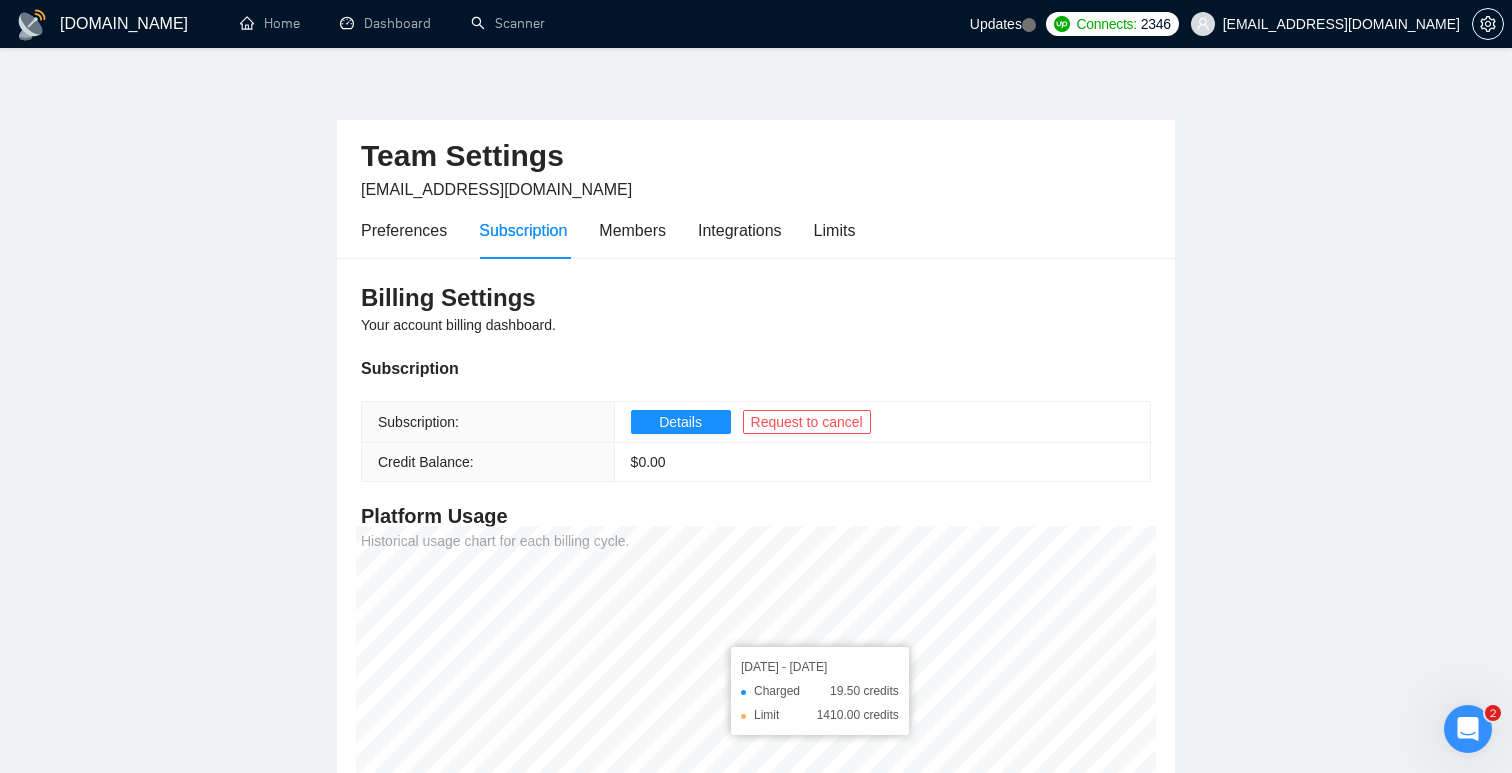 scroll, scrollTop: 0, scrollLeft: 0, axis: both 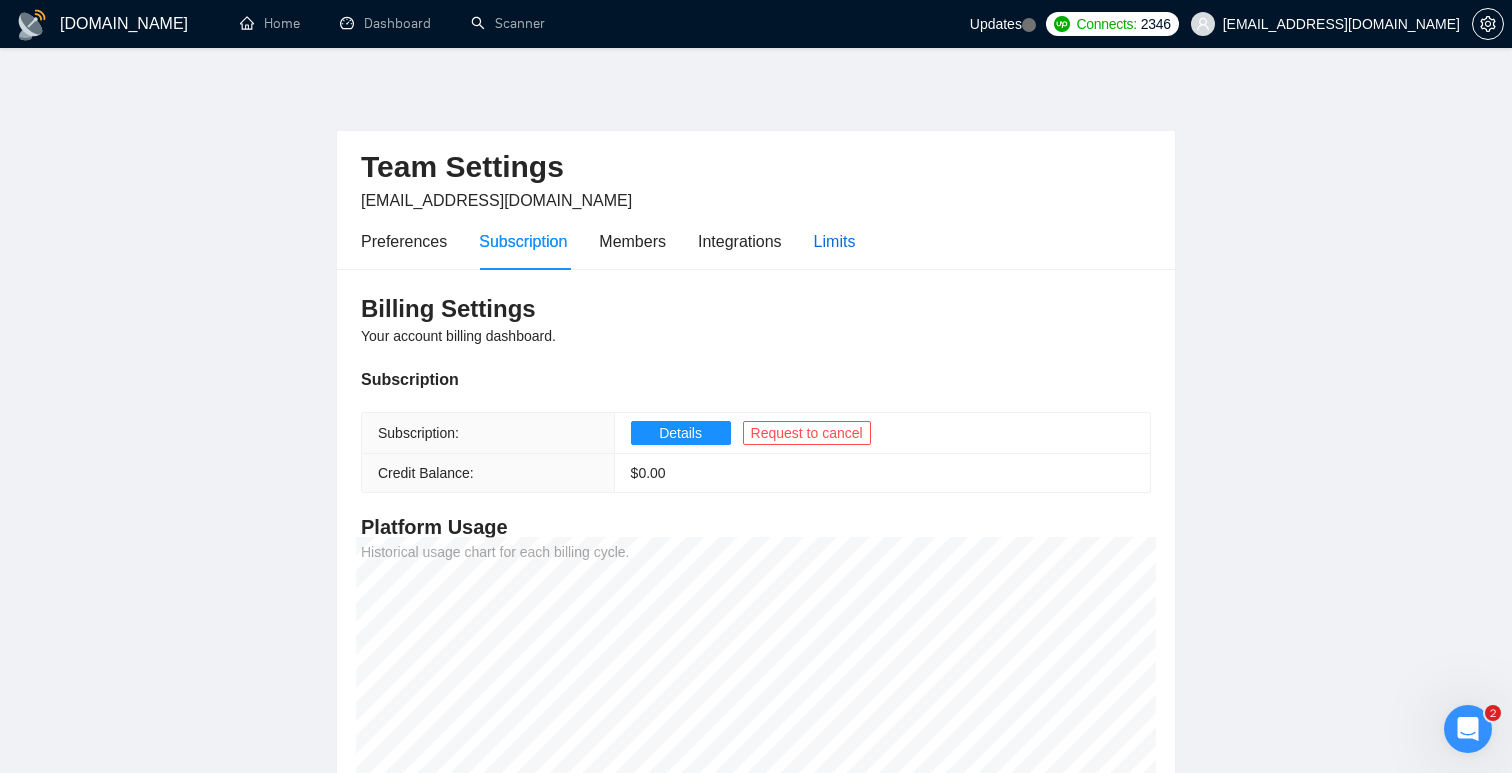 click on "Limits" at bounding box center [835, 241] 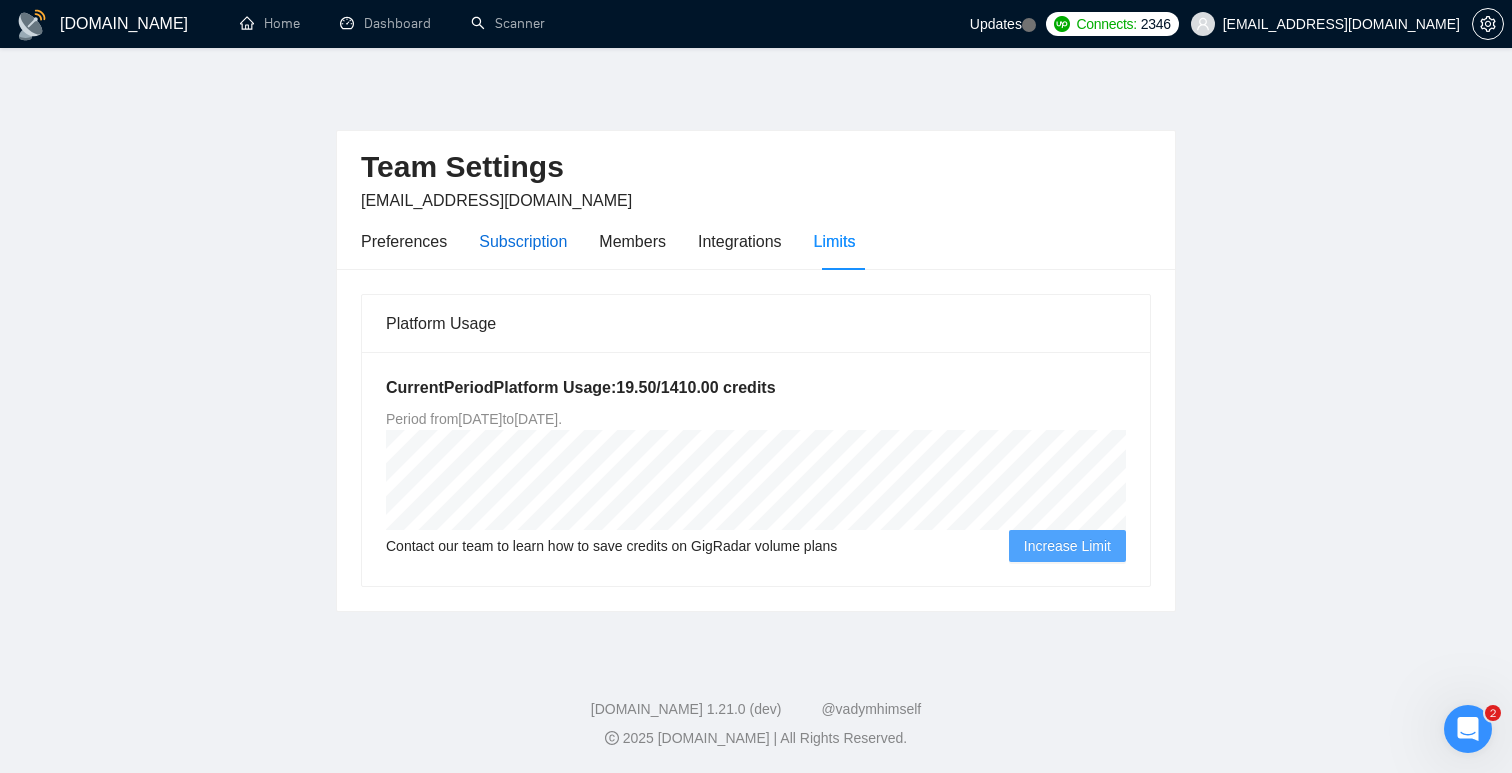 click on "Subscription" at bounding box center (523, 241) 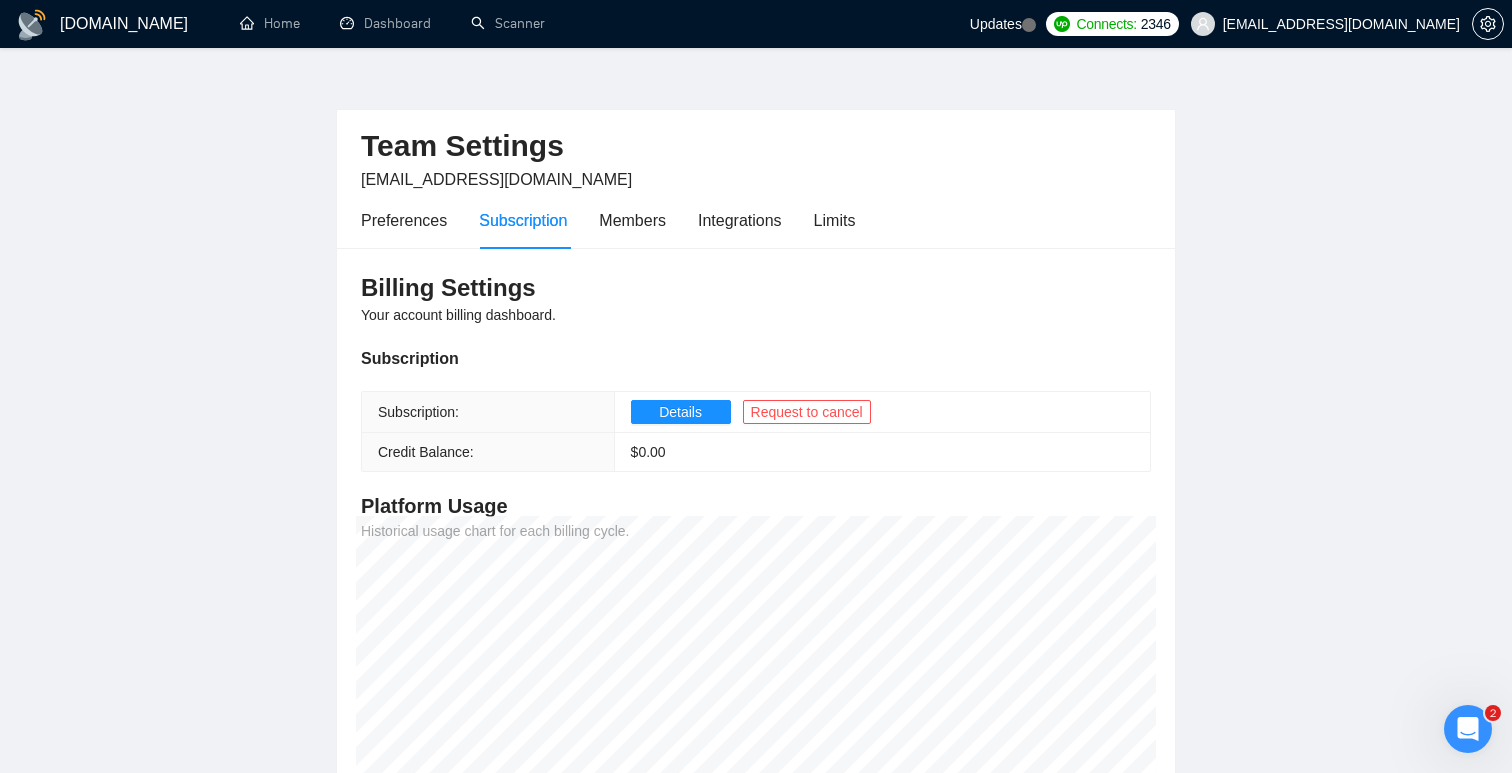 scroll, scrollTop: 0, scrollLeft: 0, axis: both 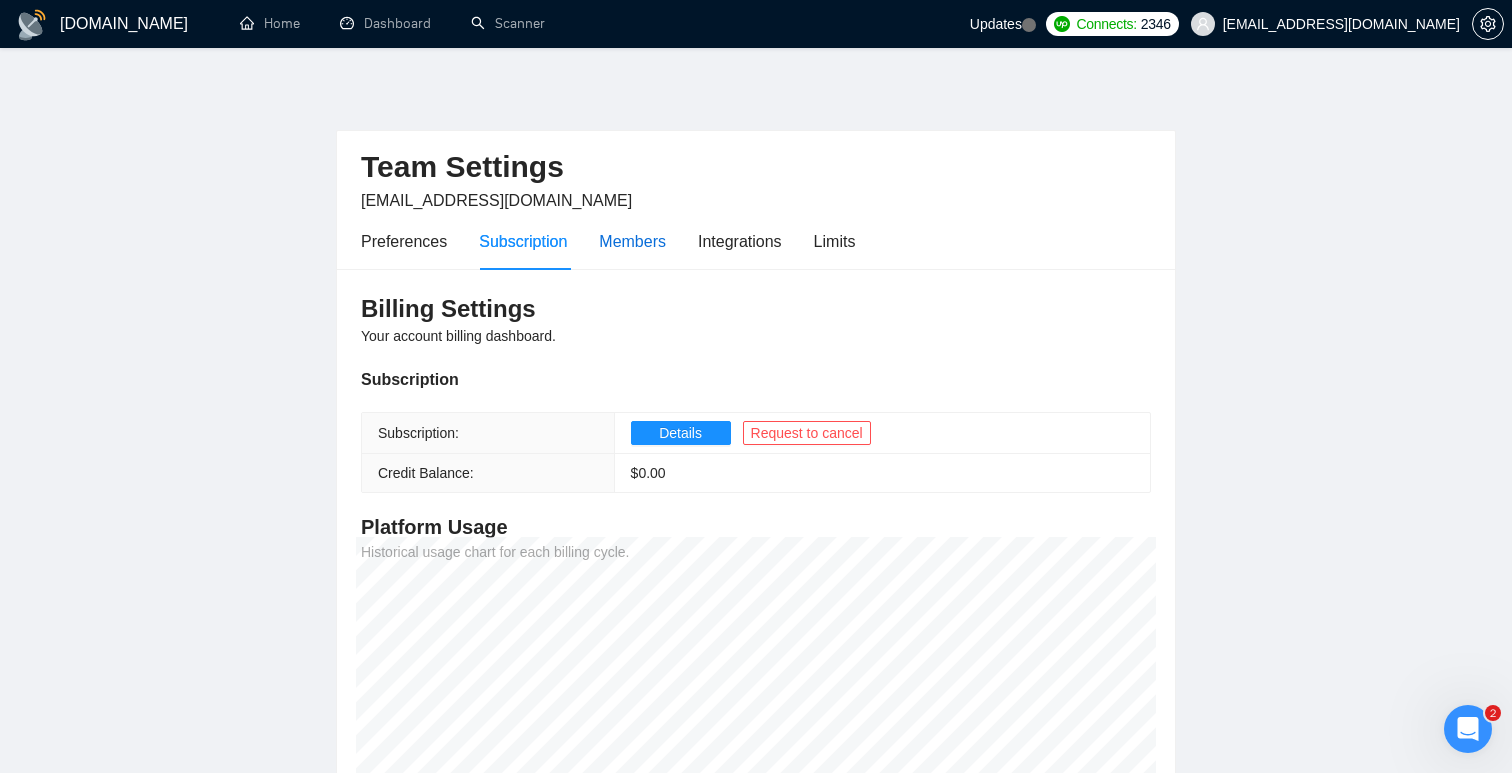 click on "Members" at bounding box center (632, 241) 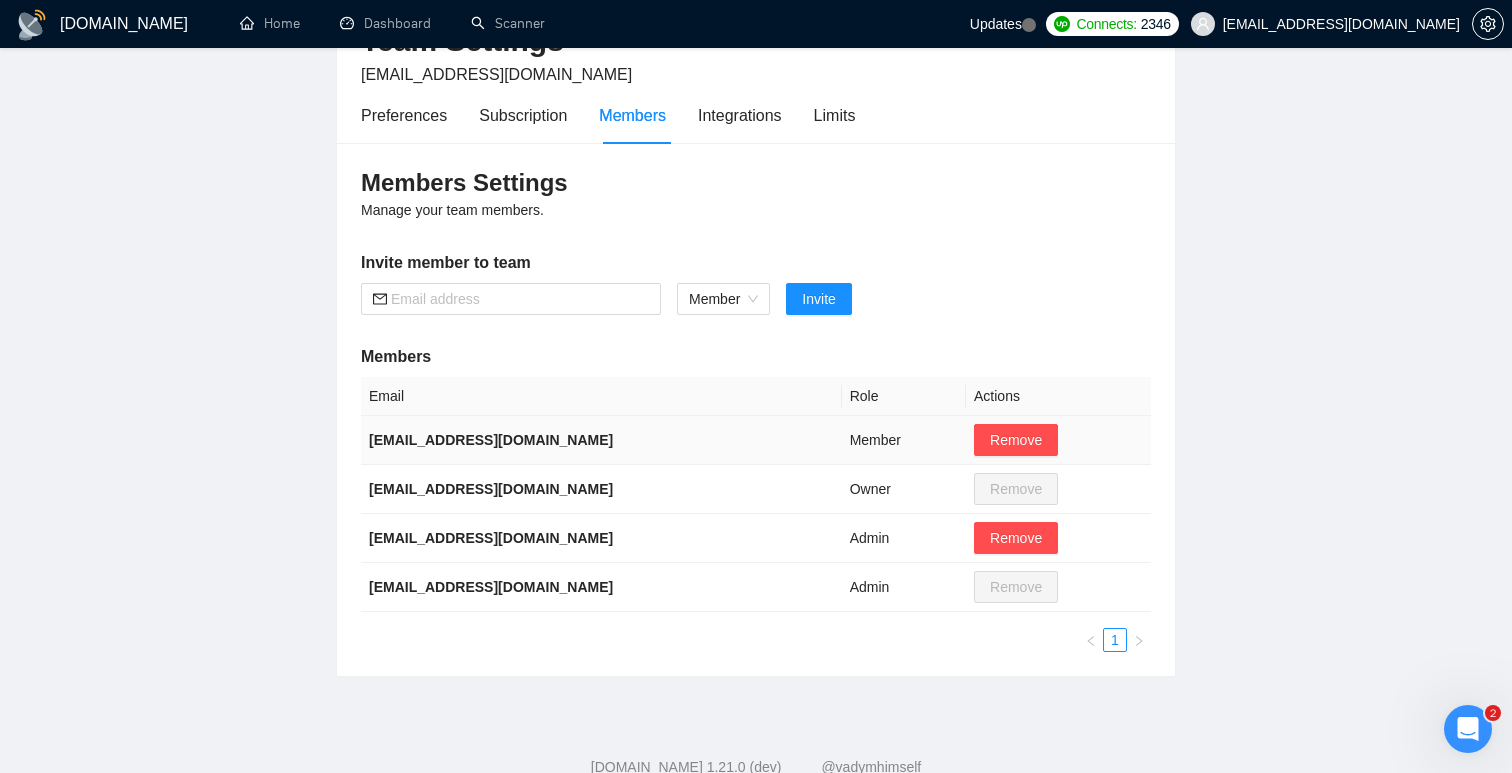 scroll, scrollTop: 130, scrollLeft: 0, axis: vertical 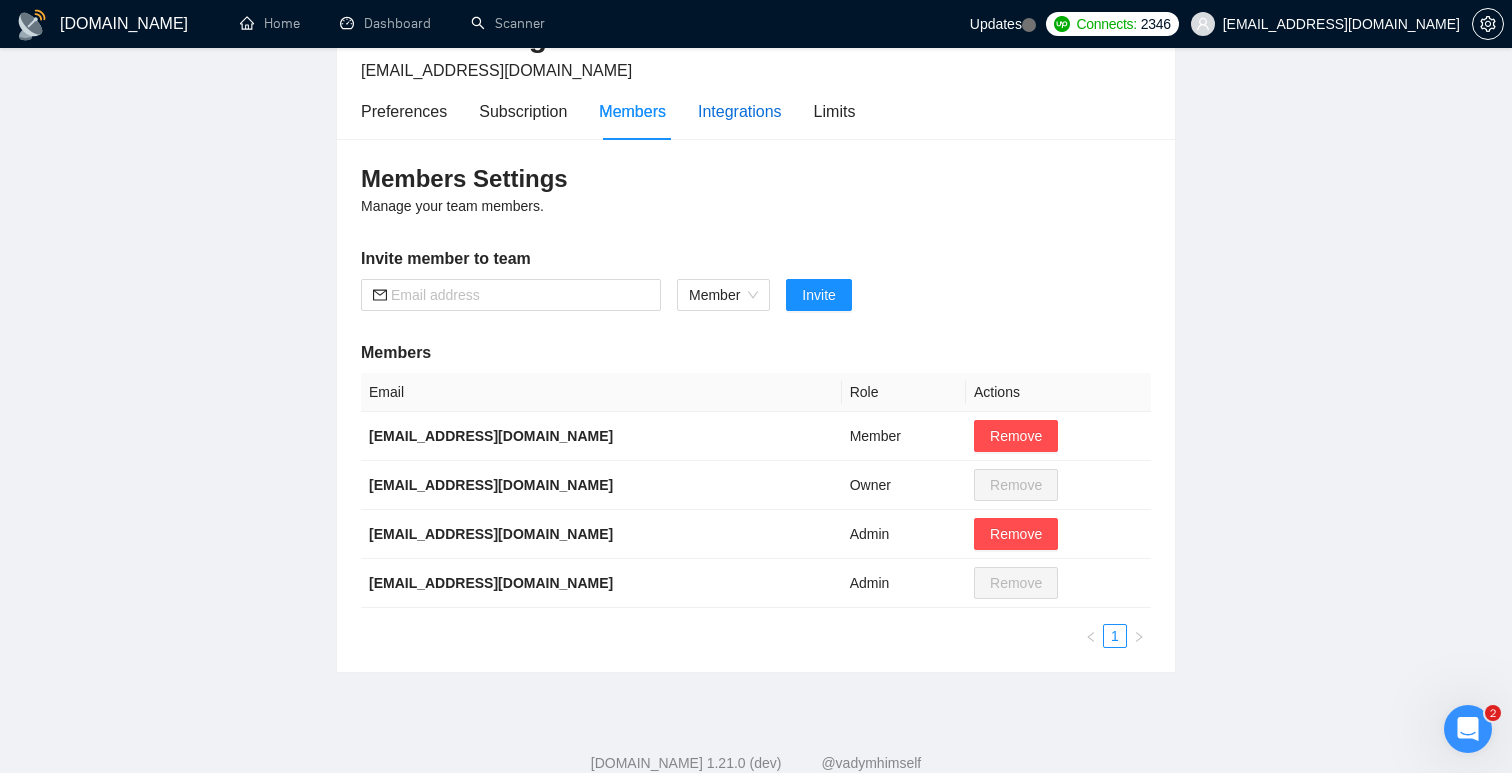 click on "Integrations" at bounding box center [740, 111] 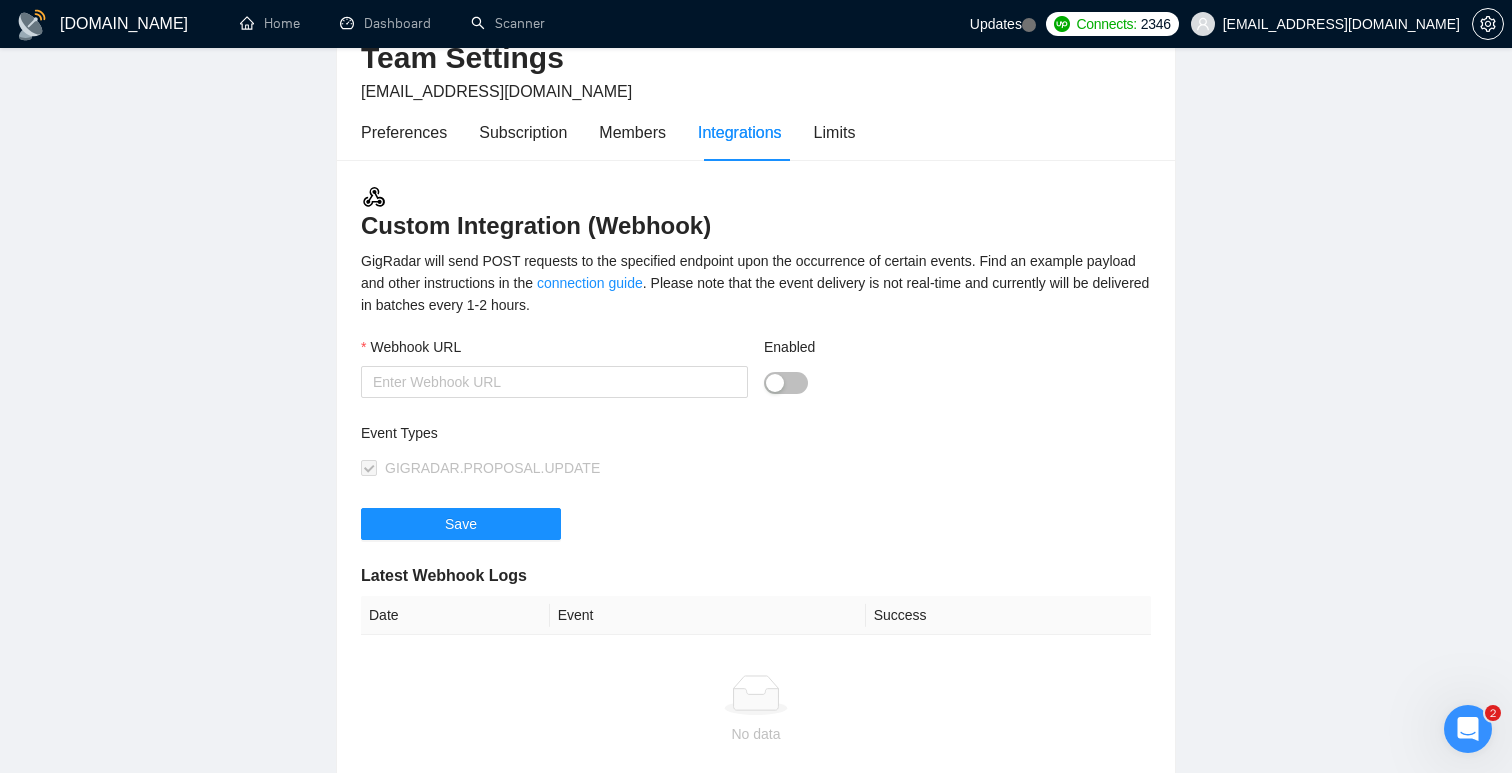 scroll, scrollTop: 0, scrollLeft: 0, axis: both 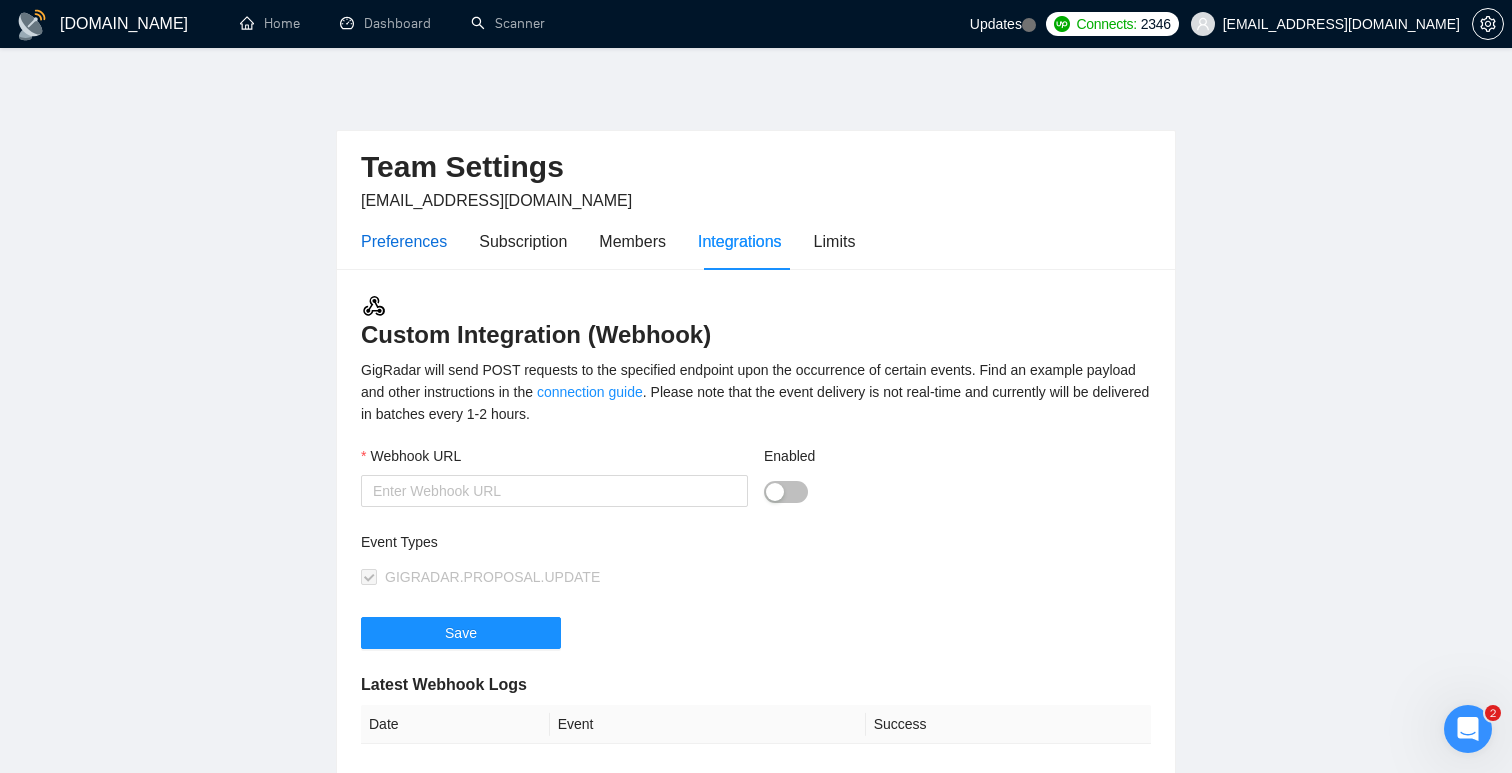 click on "Preferences" at bounding box center [404, 241] 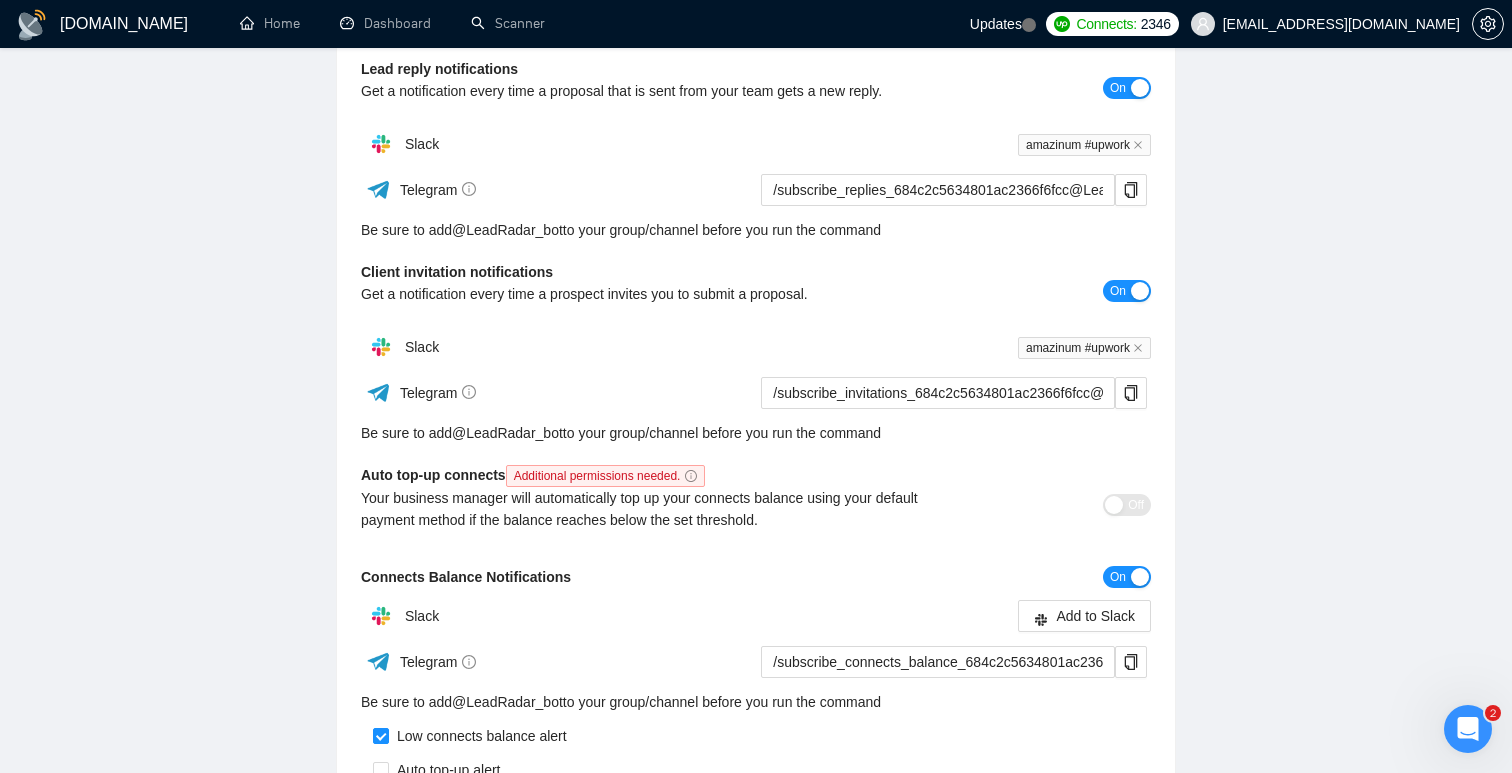 scroll, scrollTop: 0, scrollLeft: 0, axis: both 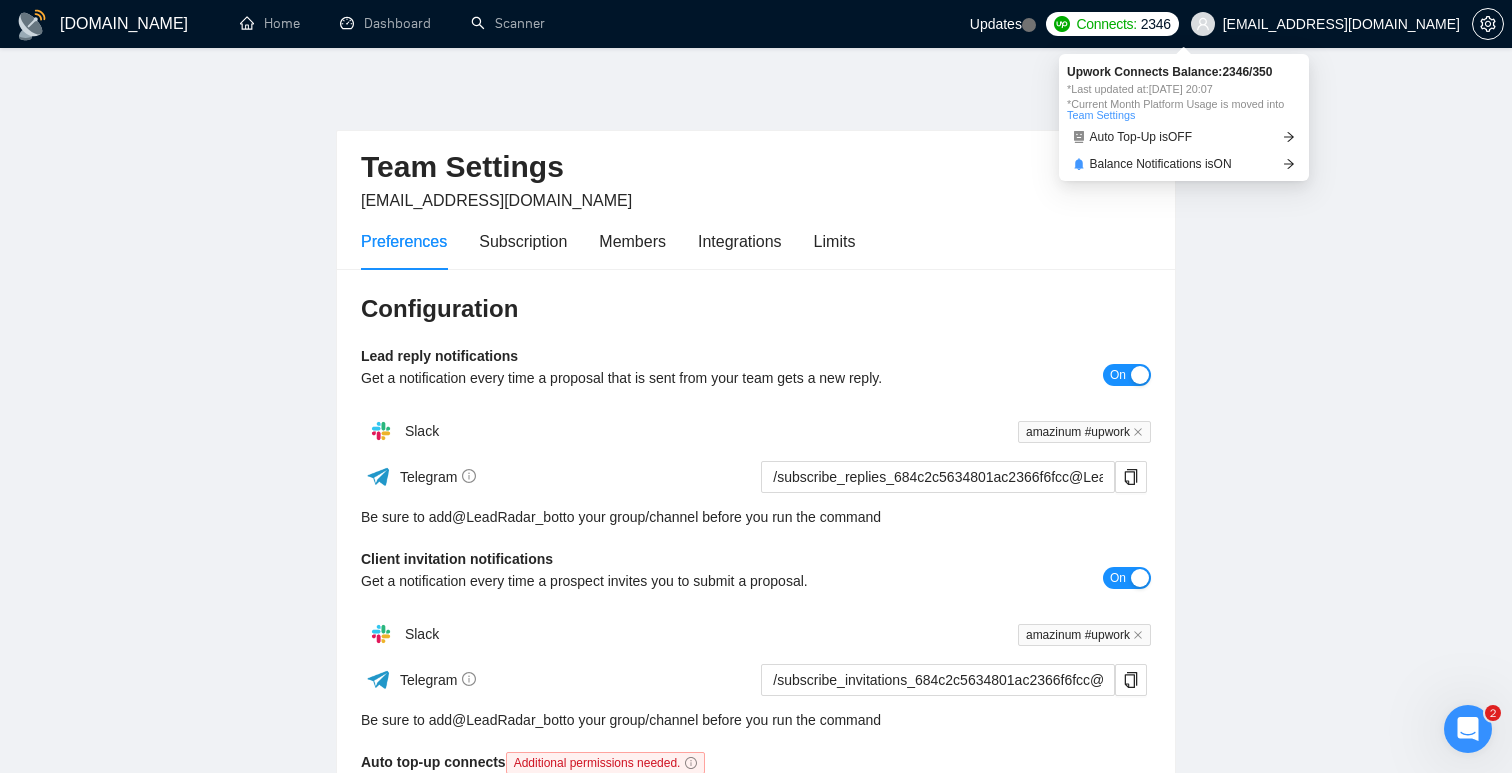 click on "2346" at bounding box center (1156, 24) 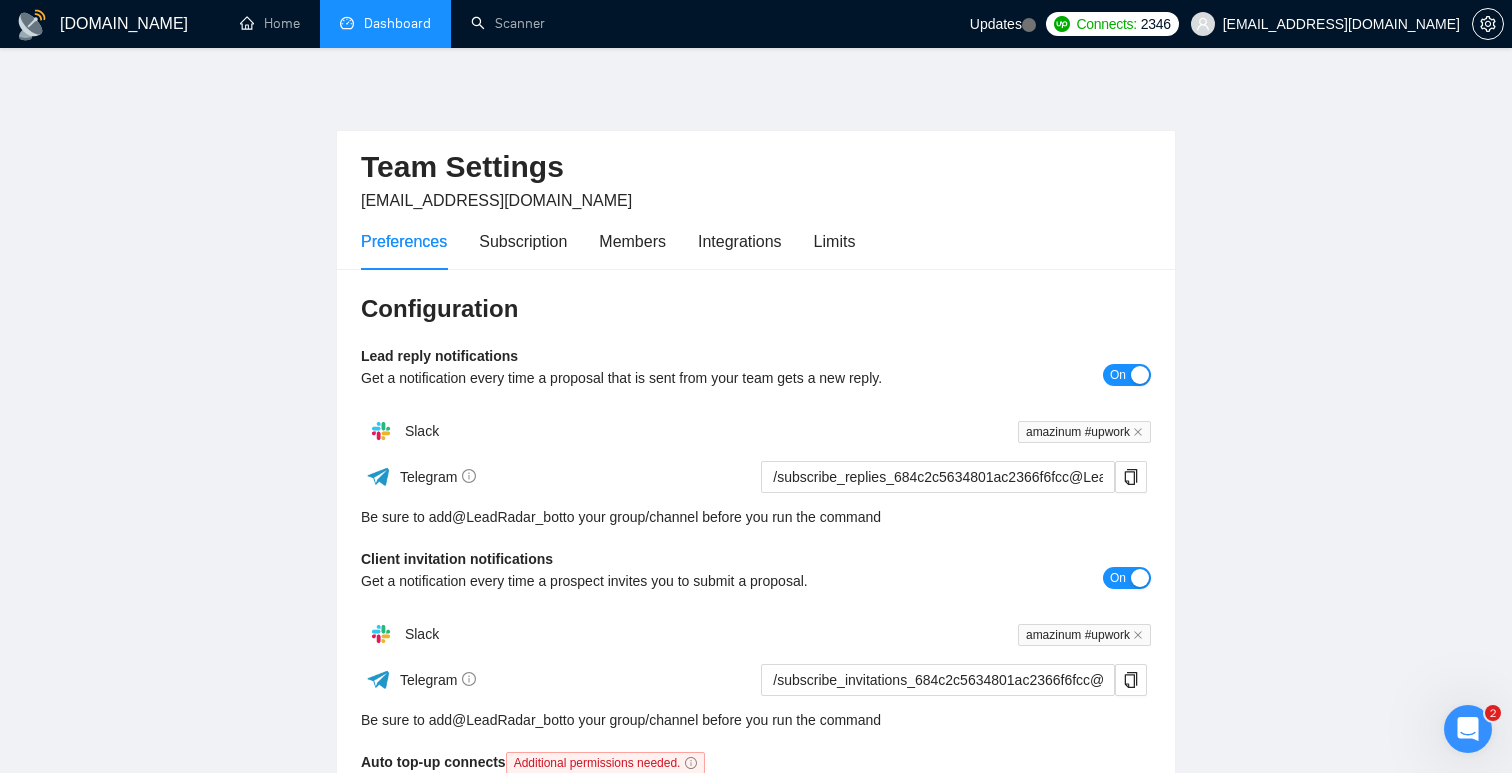 click on "Dashboard" at bounding box center [385, 23] 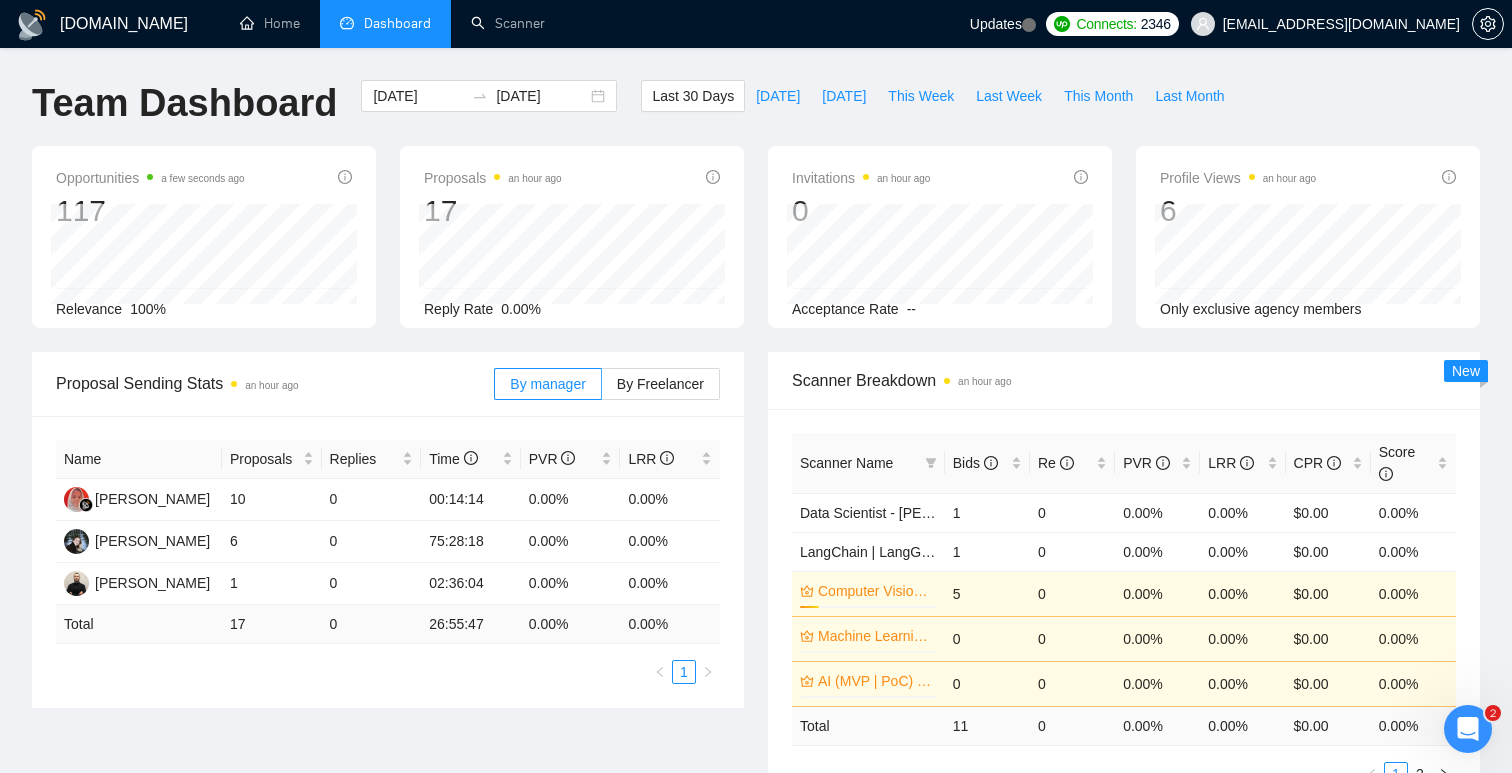 click 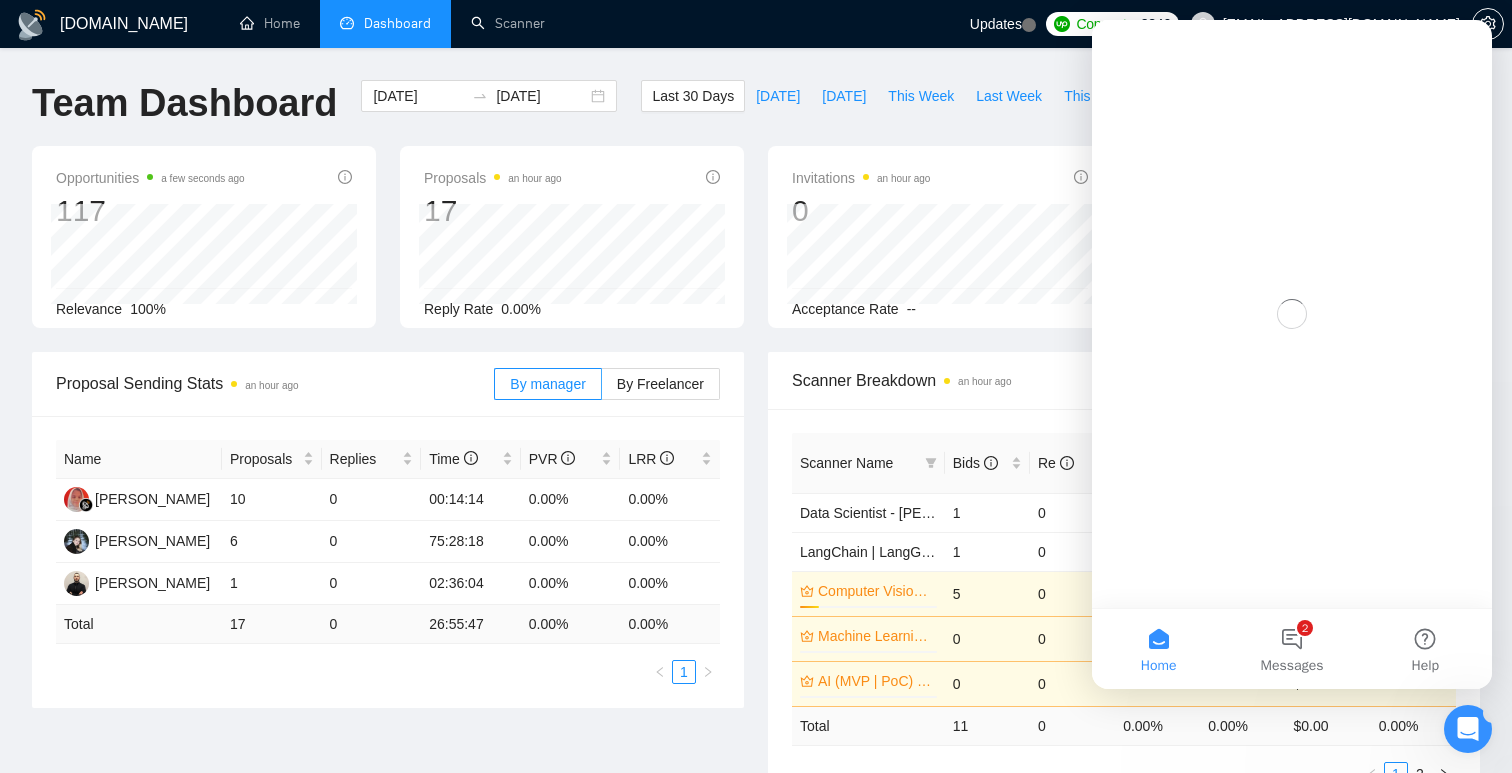 scroll, scrollTop: 0, scrollLeft: 0, axis: both 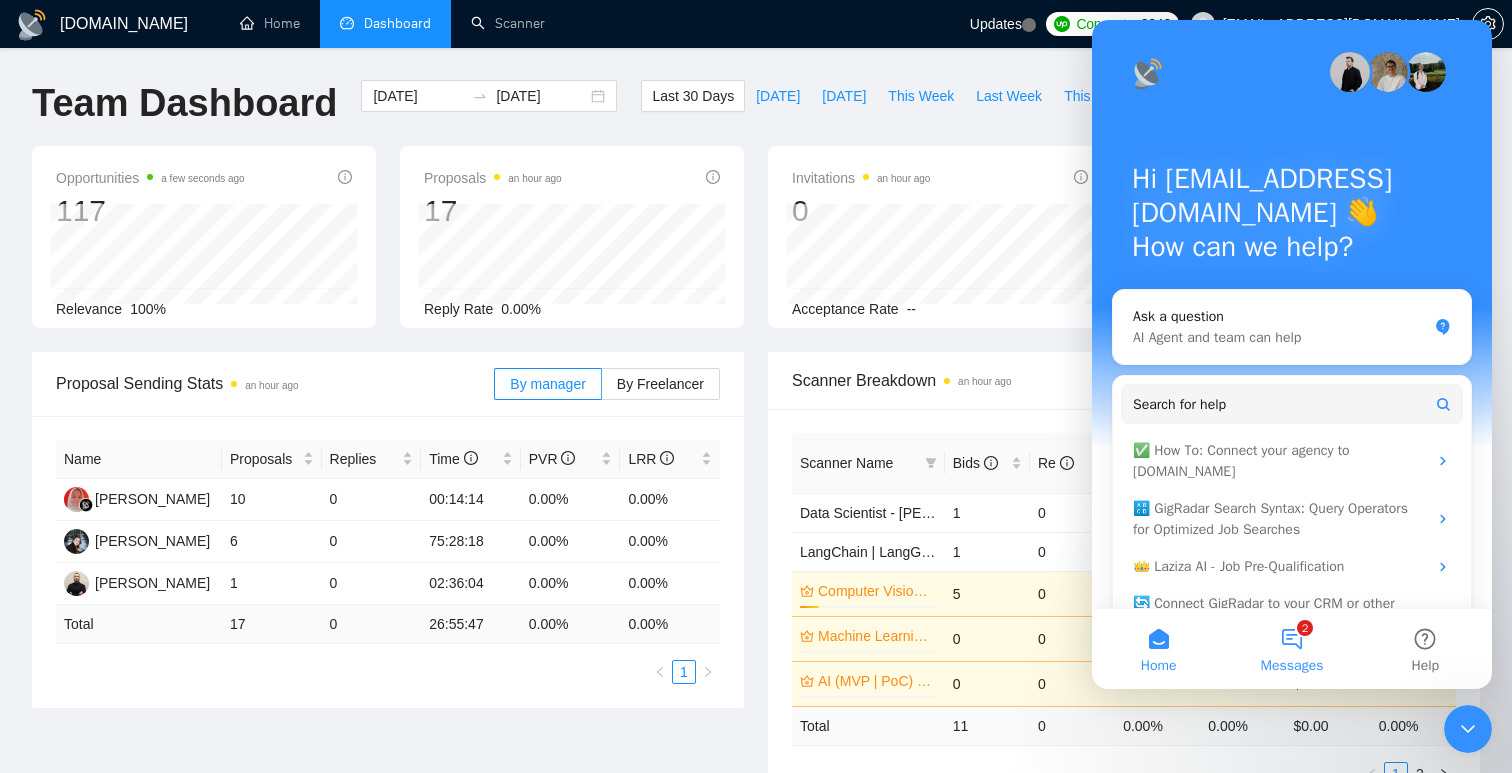 click on "2 Messages" at bounding box center [1291, 649] 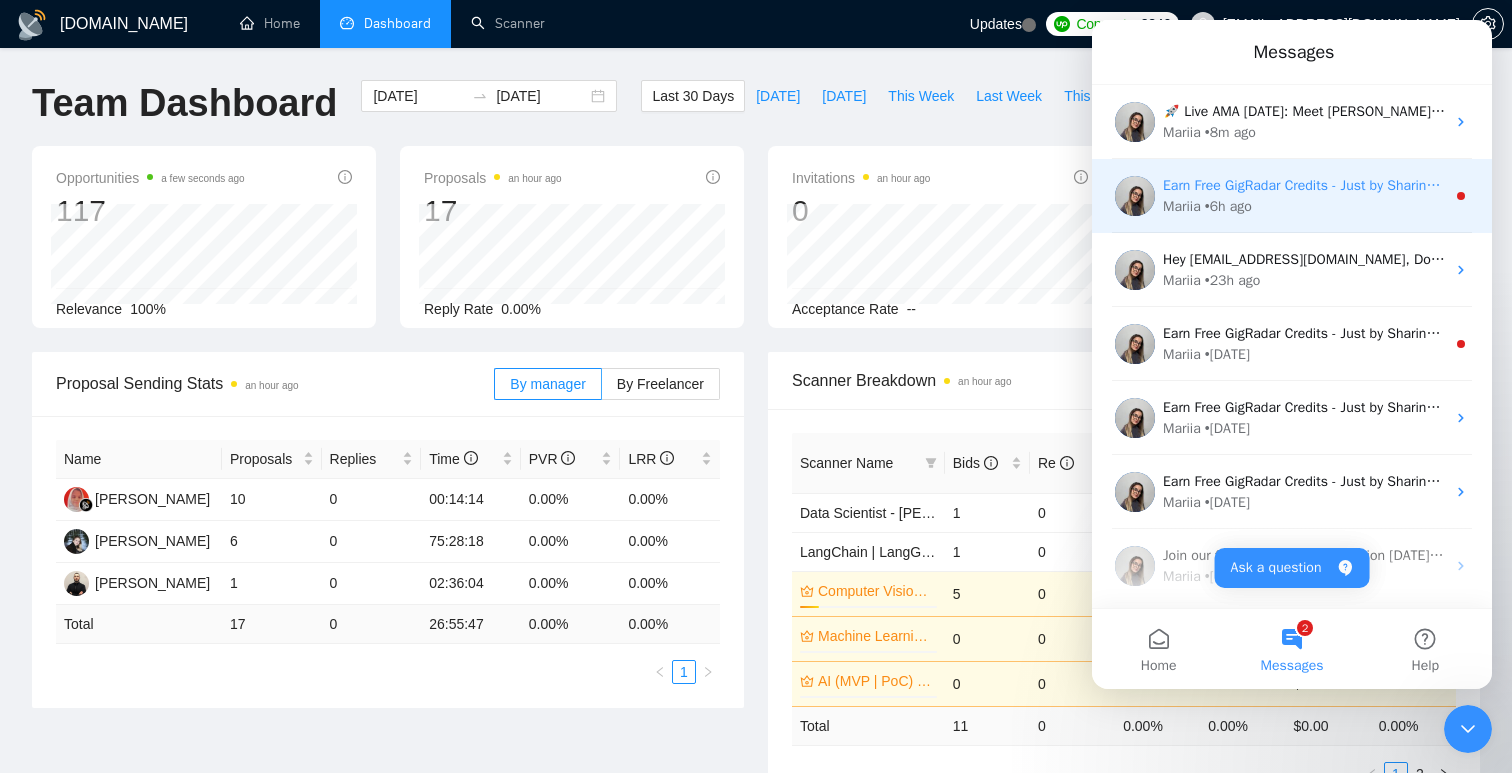 click on "•  6h ago" at bounding box center (1228, 206) 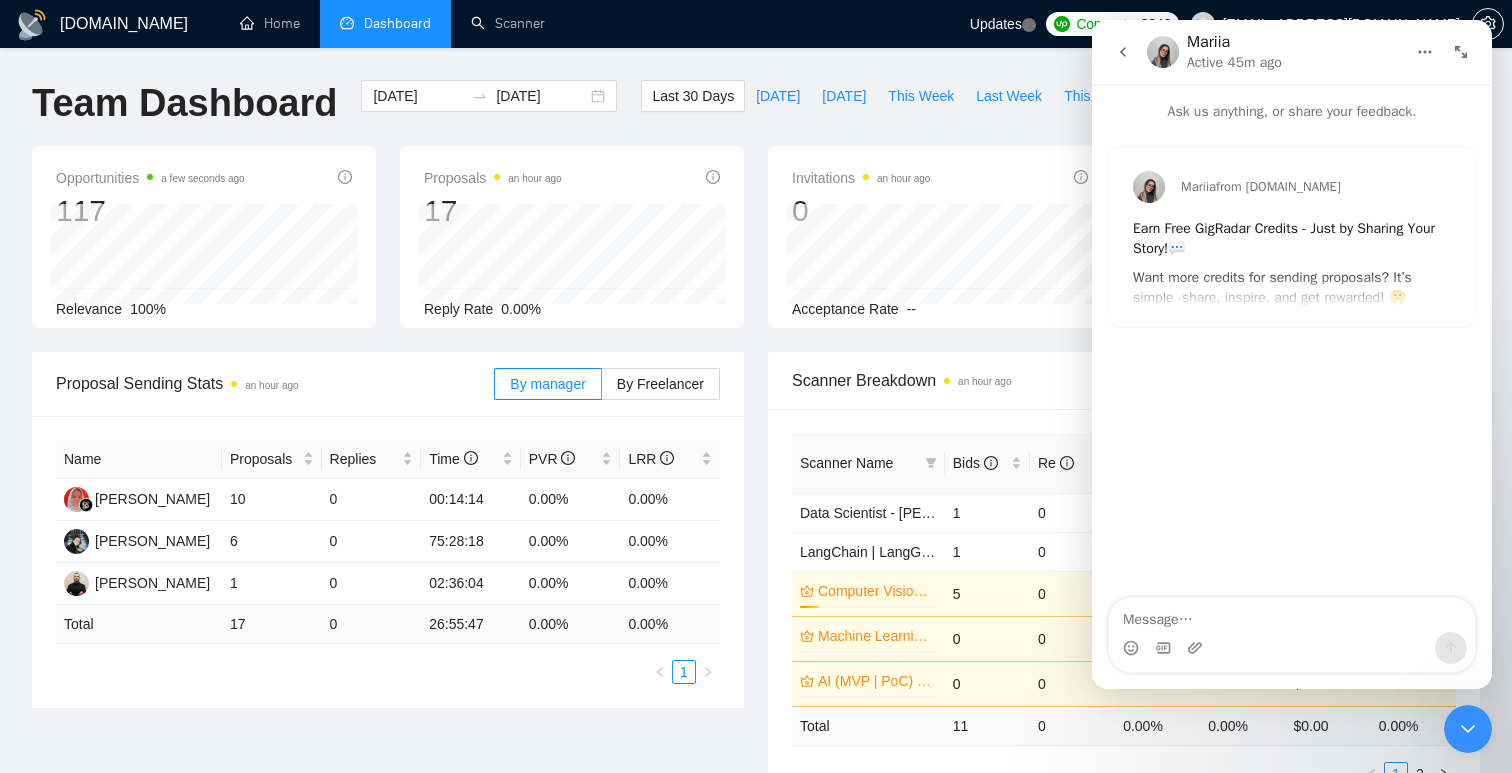 click on "Earn Free GigRadar Credits - Just by Sharing Your Story!  💬 Want more credits for sending proposals? It’s simple -  share, inspire, and get rewarded! 🤫 Here’s how you can earn free credits: Introduce yourself  in the  #intros  channel of the  GigRadar Upwork Community  and grab  +20 credits  for sending bids. Post your success story  (closed projects, high LRR, etc.) in the  #general  channel and claim  +50 credits  for sending bids. Why? GigRadar is building a powerful network of freelancers and agencies.  We want you to make valuable connections, showcase your wins, and inspire others while getting rewarded!  🚀 Not a member yet? Join our Slack community now 👉  Join Slack Community Claiming your credits is easy: Reply to this message with a  screenshot of your post , and our Tech Support Team will instantly top up your credits! 💸" at bounding box center [1292, 474] 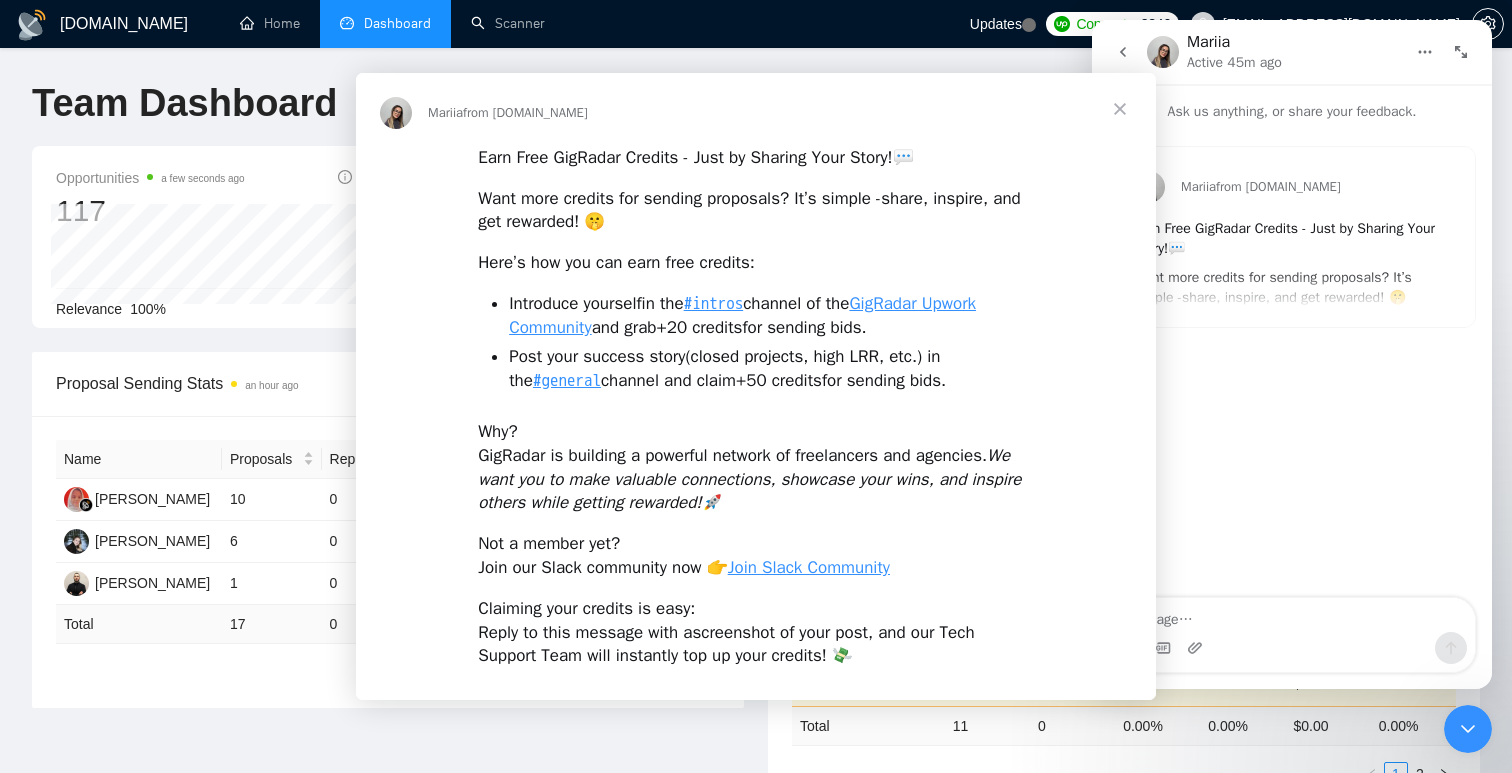 scroll, scrollTop: 0, scrollLeft: 0, axis: both 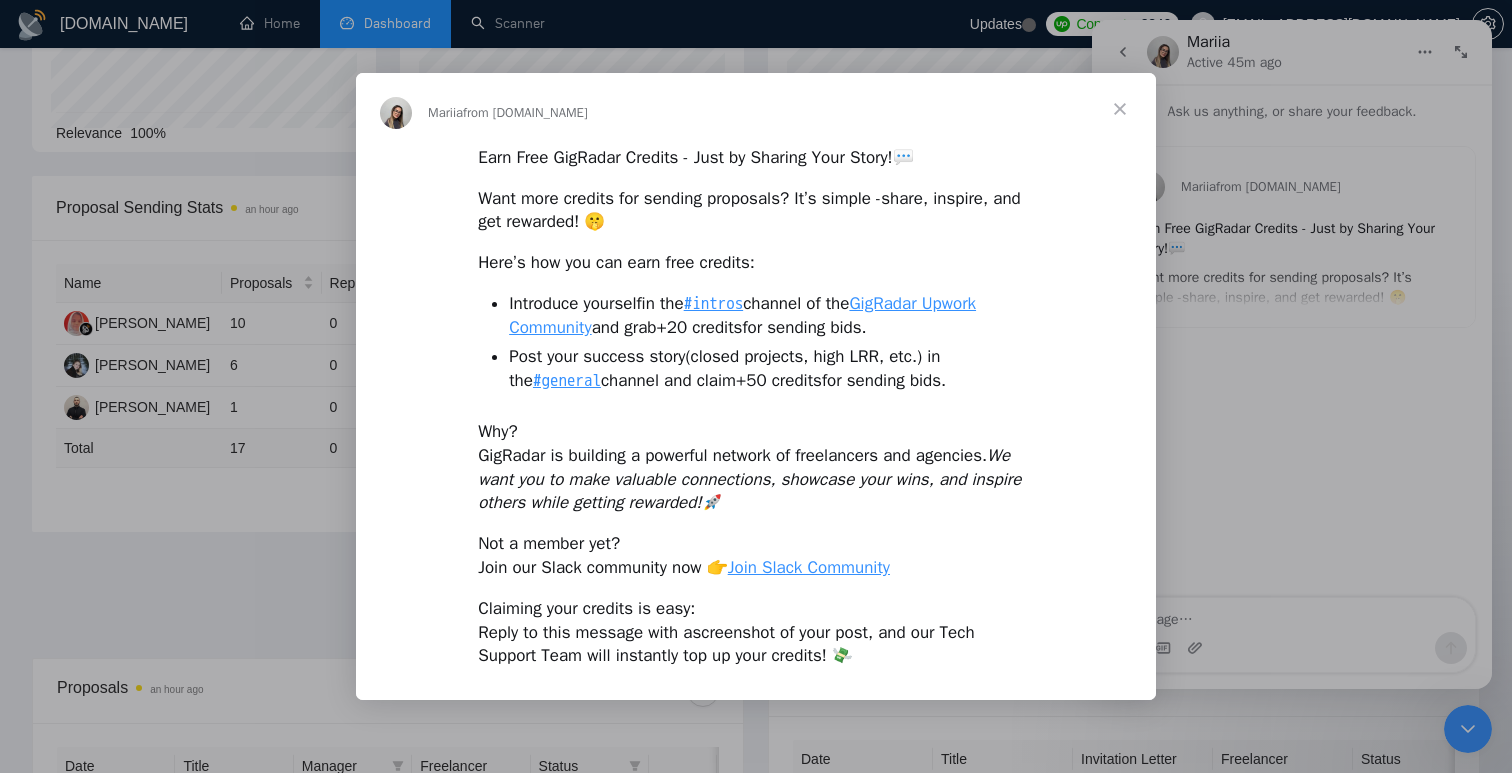 click at bounding box center (1120, 109) 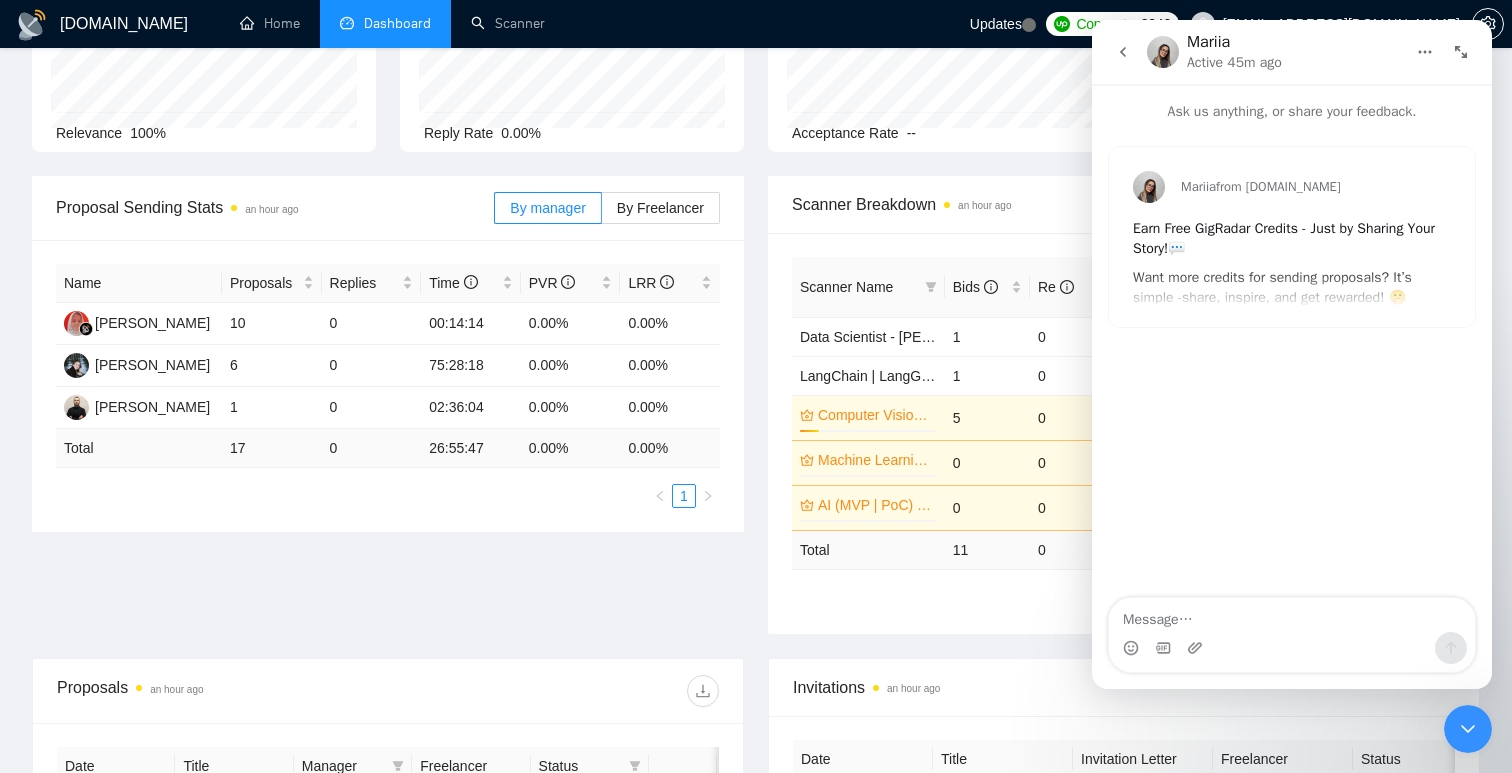 click at bounding box center (1123, 52) 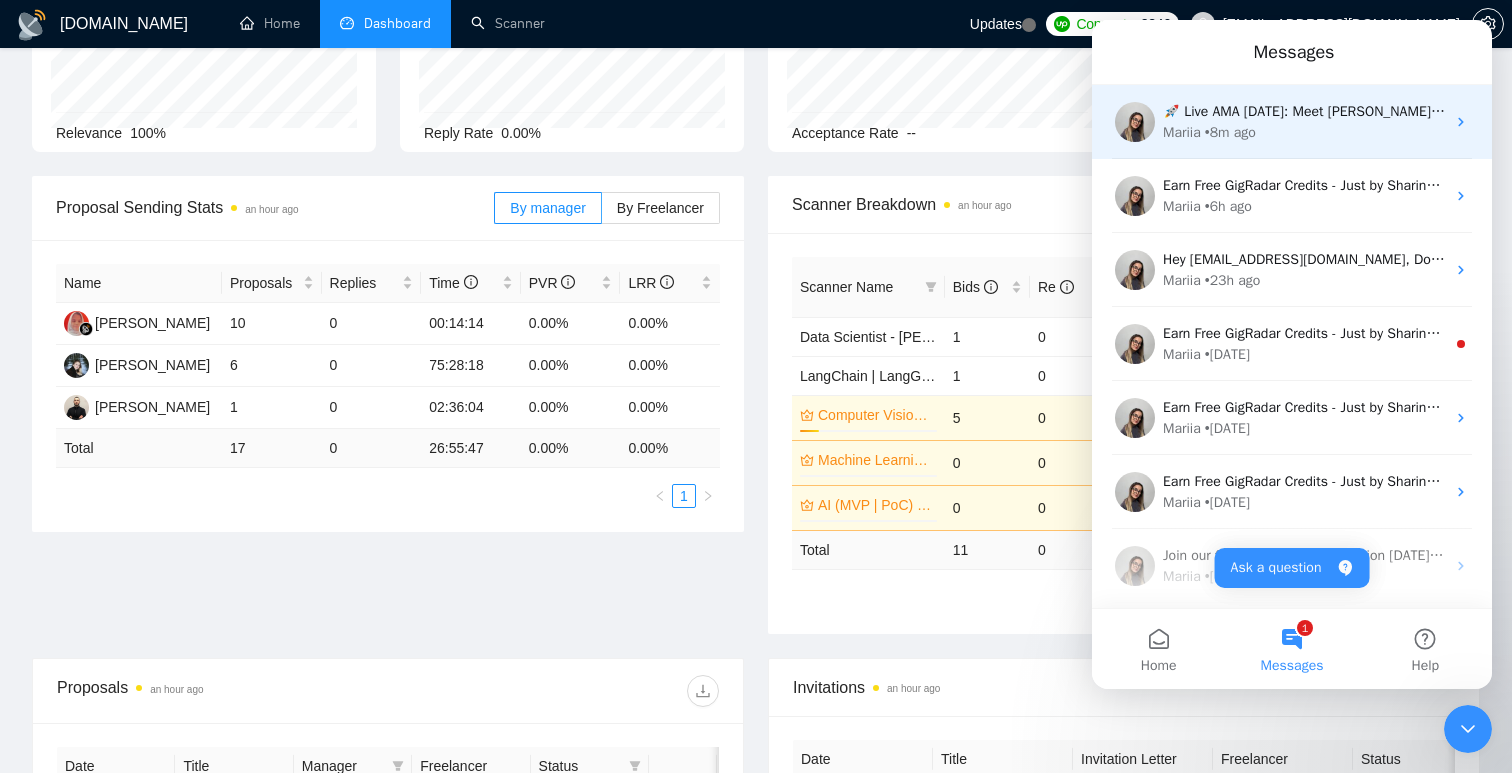 click on "•  8m ago" at bounding box center (1230, 132) 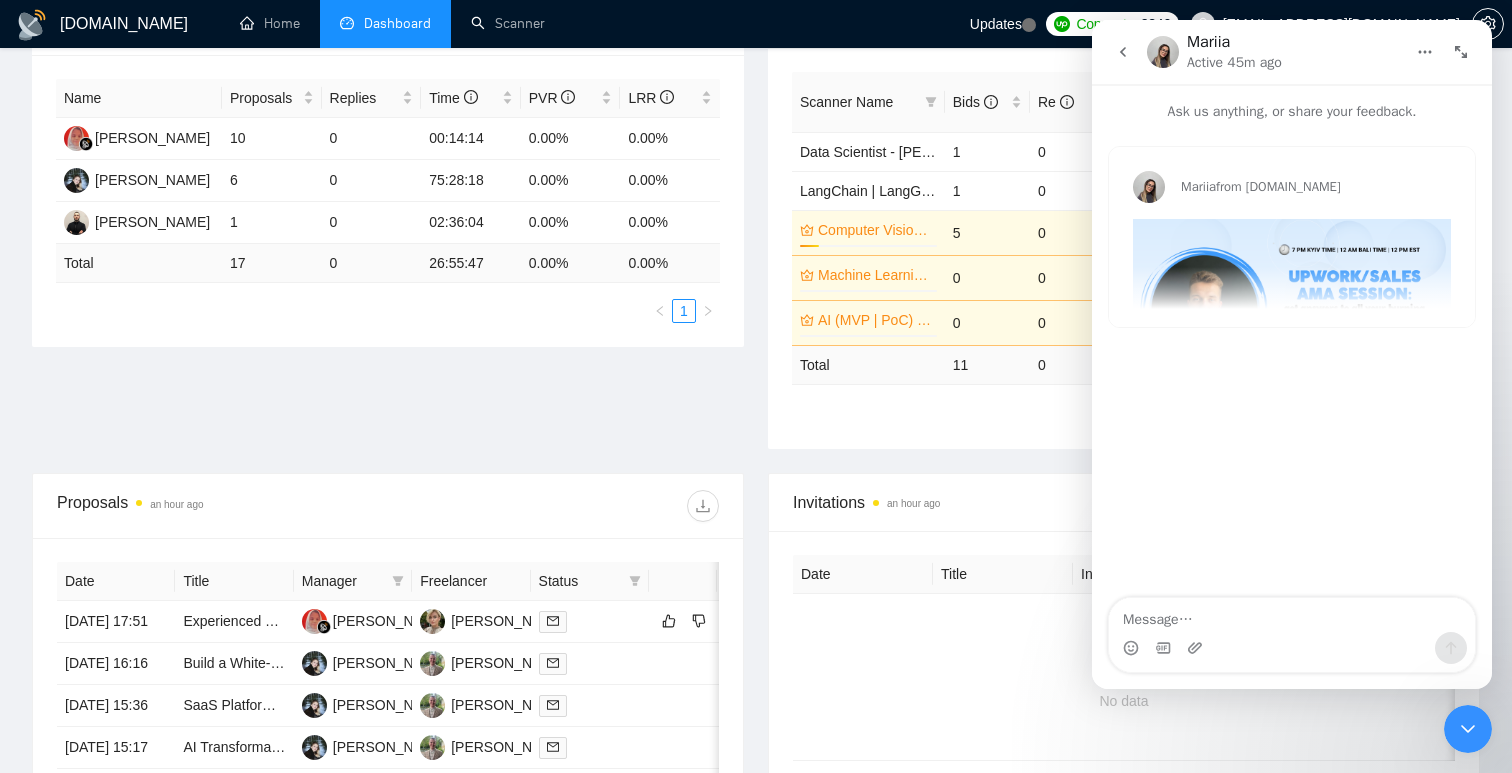 scroll, scrollTop: 343, scrollLeft: 0, axis: vertical 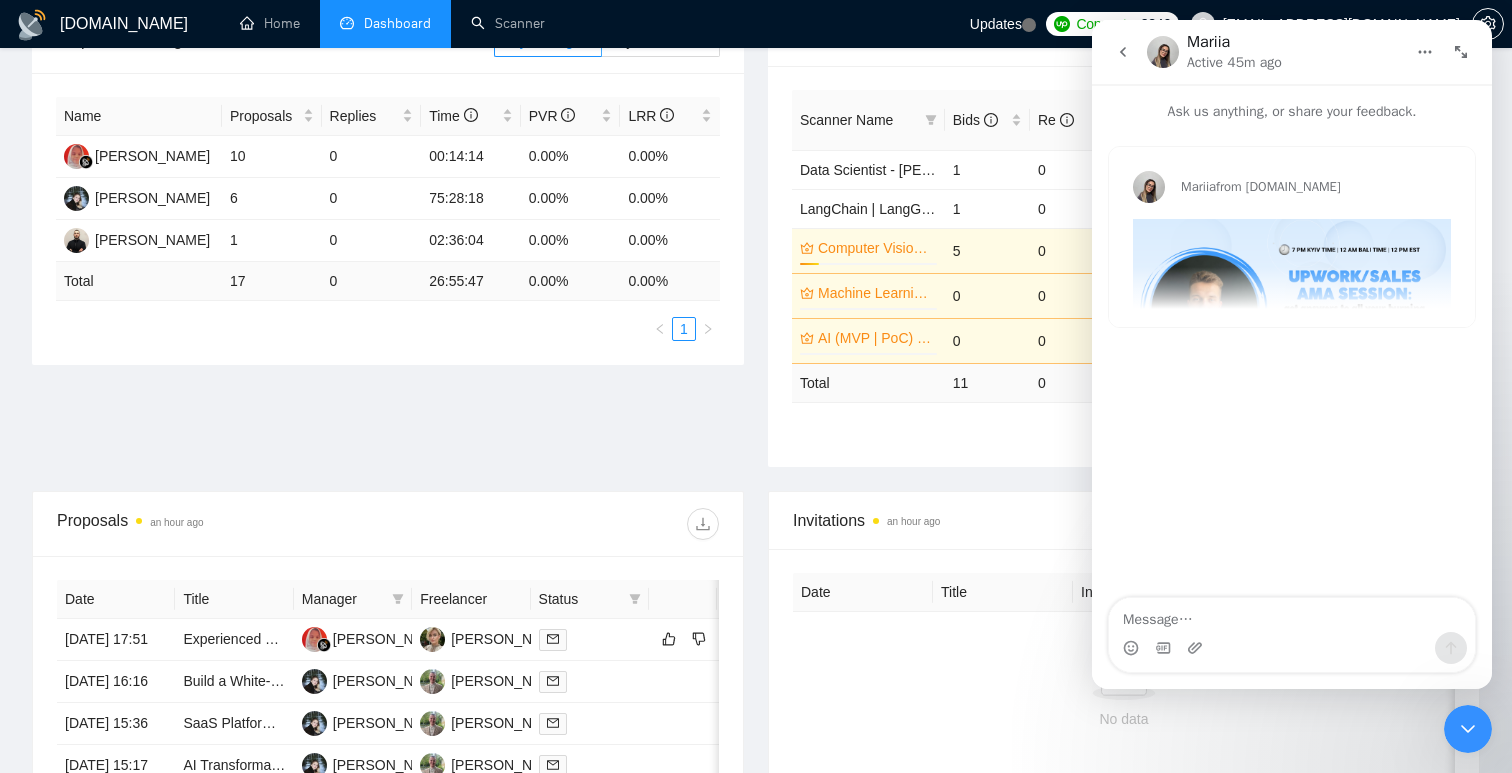 click 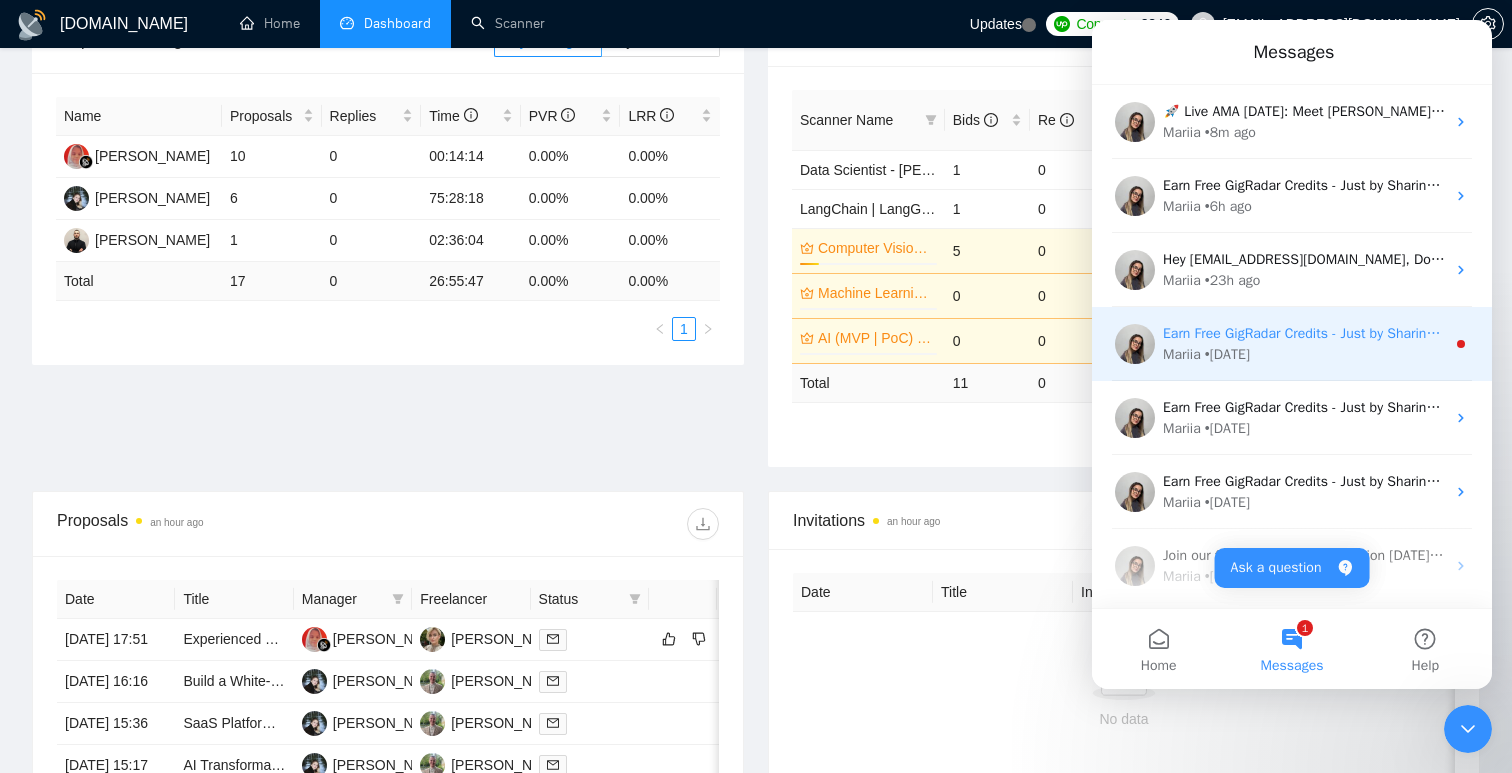 click on "Mariia" at bounding box center (1182, 354) 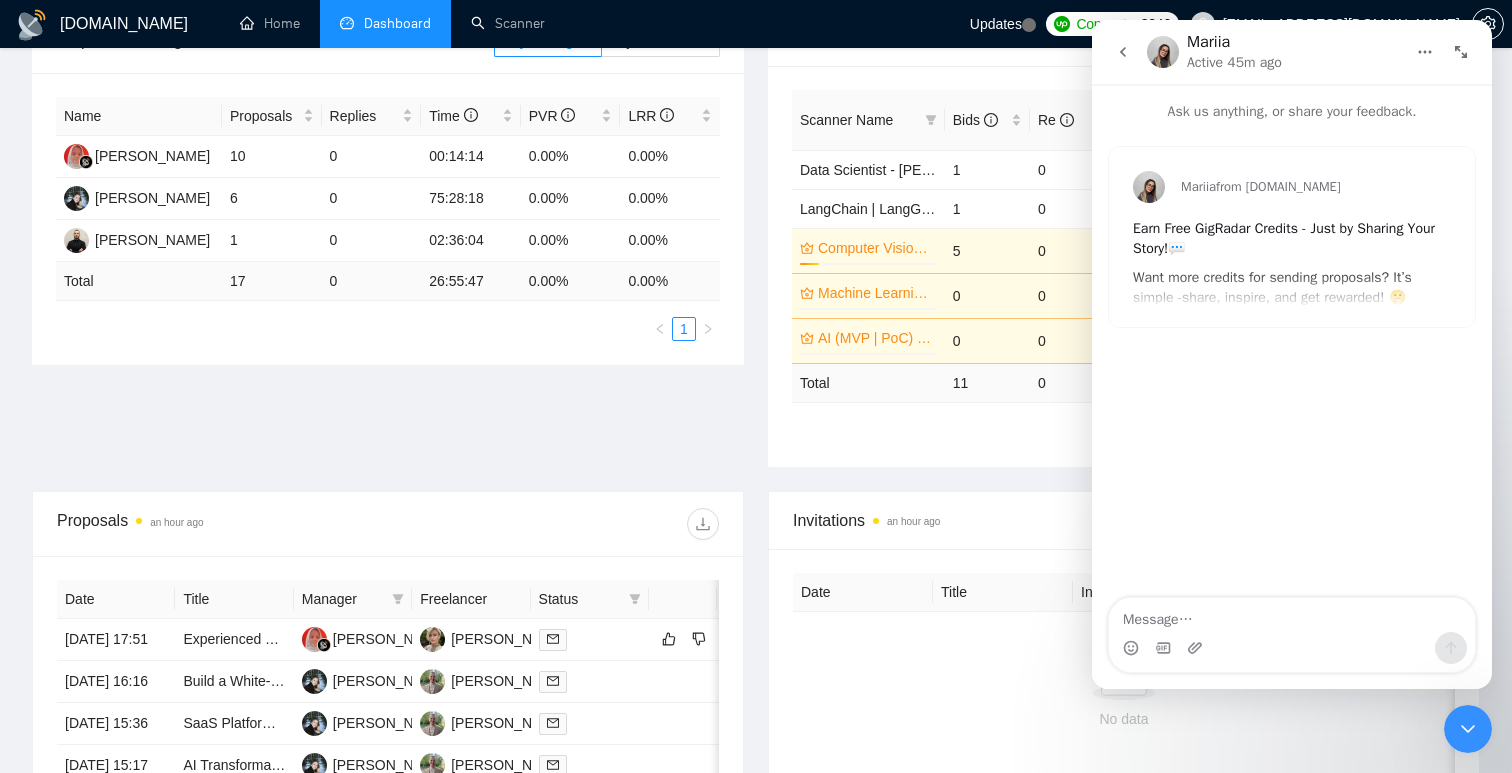 click on "Mariia  from GigRadar.io Earn Free GigRadar Credits - Just by Sharing Your Story!  💬 Want more credits for sending proposals? It’s simple -  share, inspire, and get rewarded! 🤫 Here’s how you can earn free credits: Introduce yourself  in the  #intros  channel of the  GigRadar Upwork Community  and grab  +20 credits  for sending bids. Post your success story  (closed projects, high LRR, etc.) in the  #general  channel and claim  +50 credits  for sending bids. Why? GigRadar is building a powerful network of freelancers and agencies.  We want you to make valuable connections, showcase your wins, and inspire others while getting rewarded!  🚀 Not a member yet? Join our Slack community now 👉  Join Slack Community Claiming your credits is easy: Reply to this message with a  screenshot of your post , and our Tech Support Team will instantly top up your credits! 💸" at bounding box center [1292, 237] 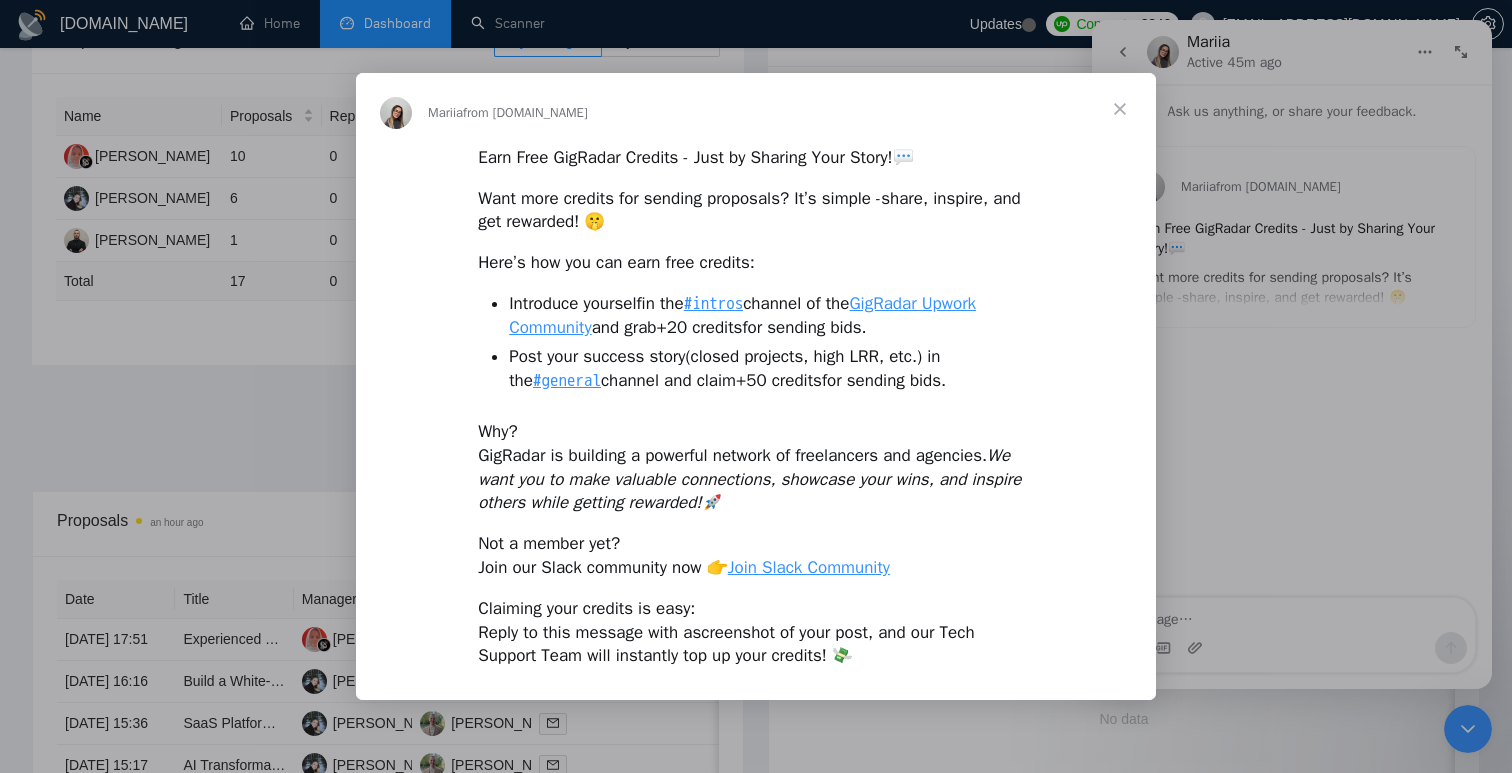 scroll, scrollTop: 0, scrollLeft: 0, axis: both 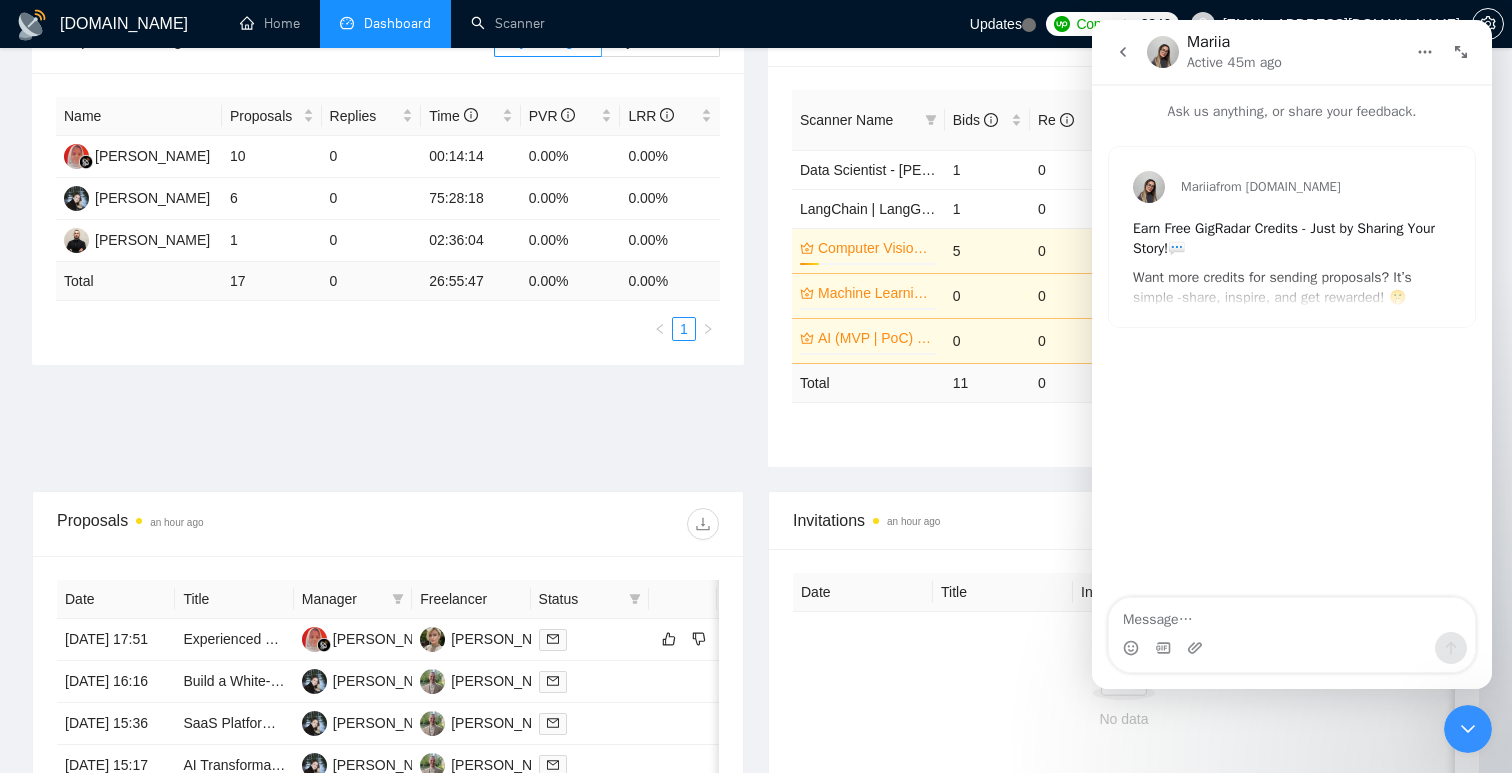 click 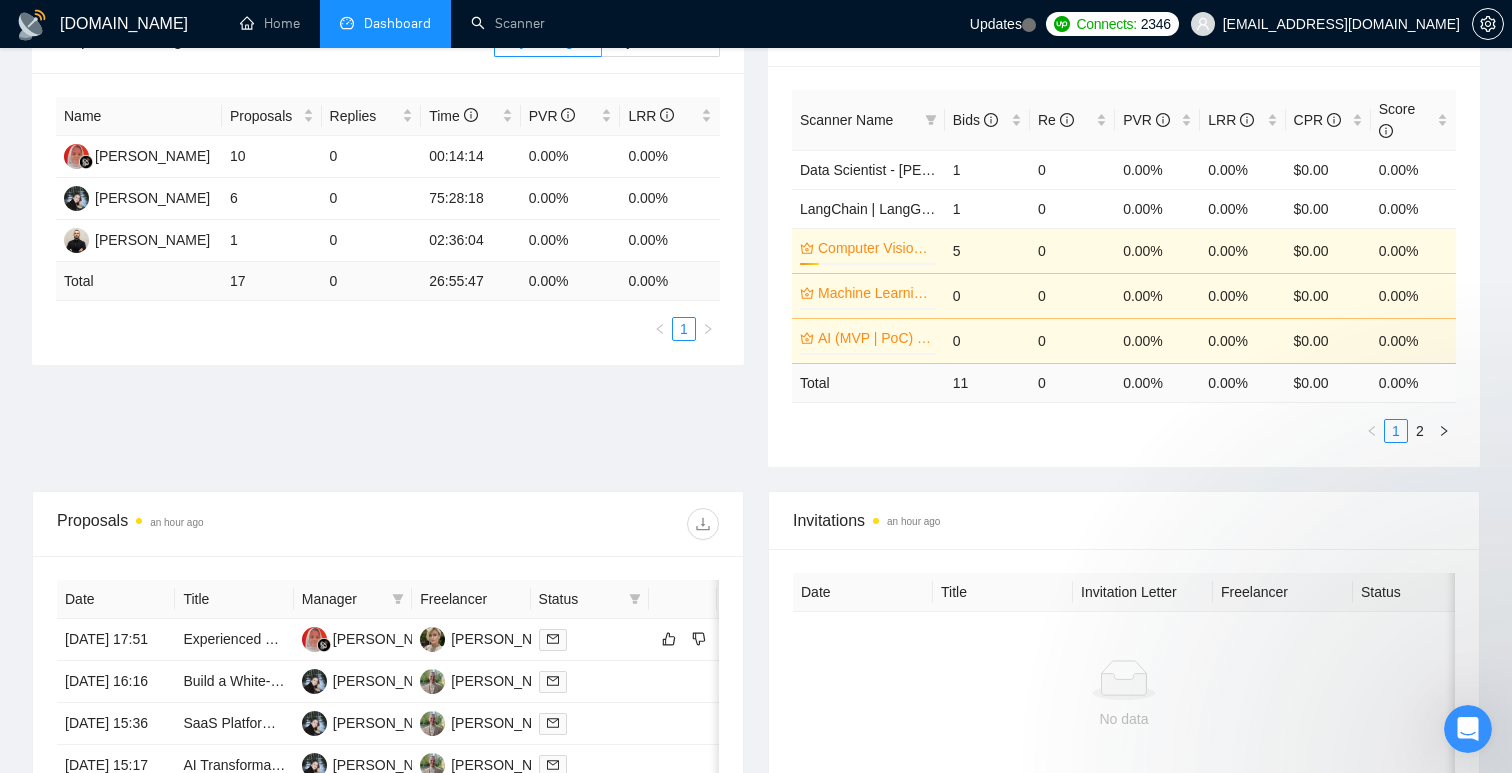 scroll, scrollTop: 0, scrollLeft: 0, axis: both 